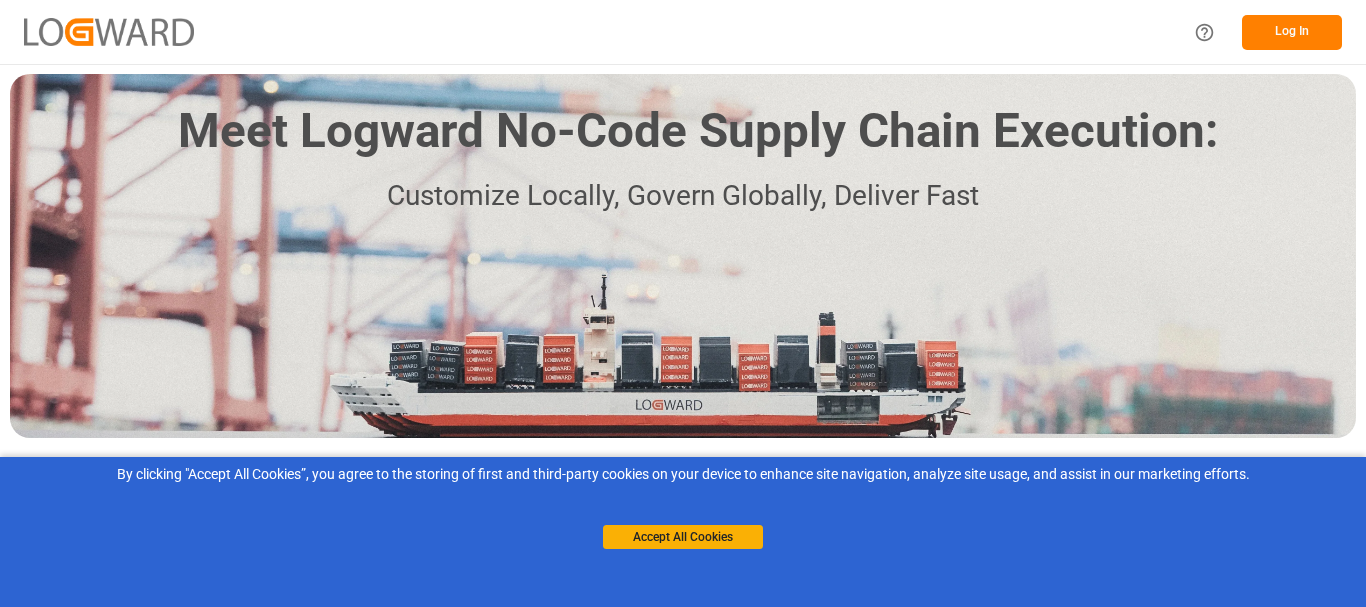 scroll, scrollTop: 0, scrollLeft: 0, axis: both 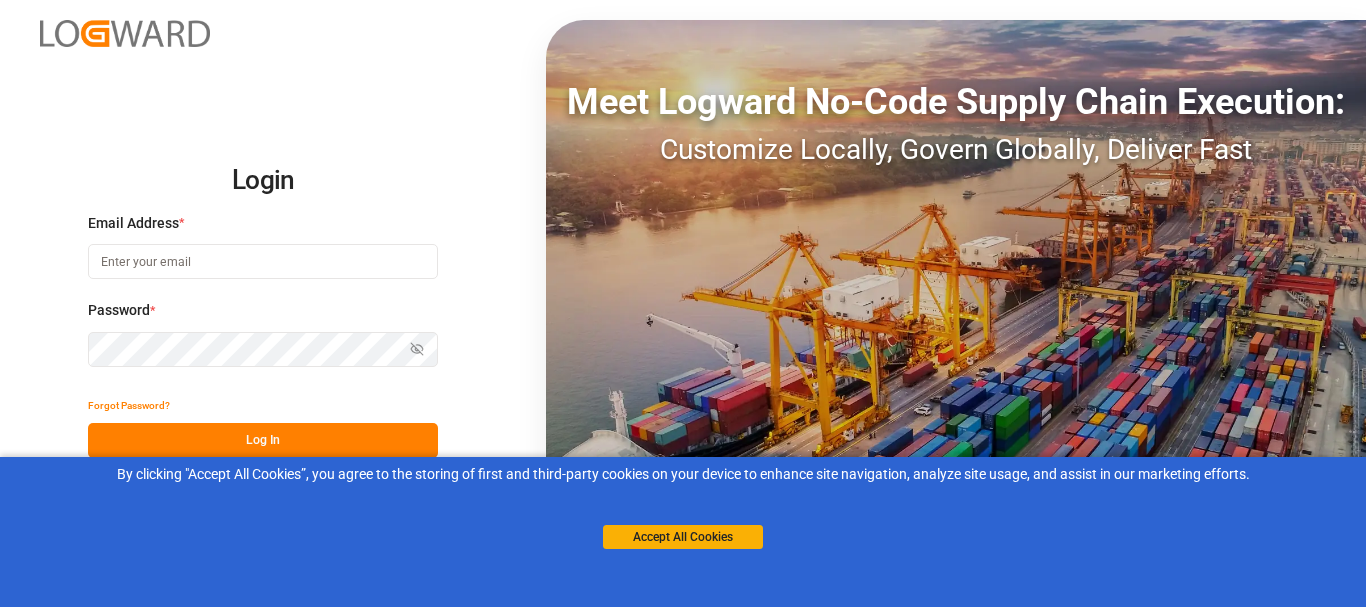 click at bounding box center [263, 261] 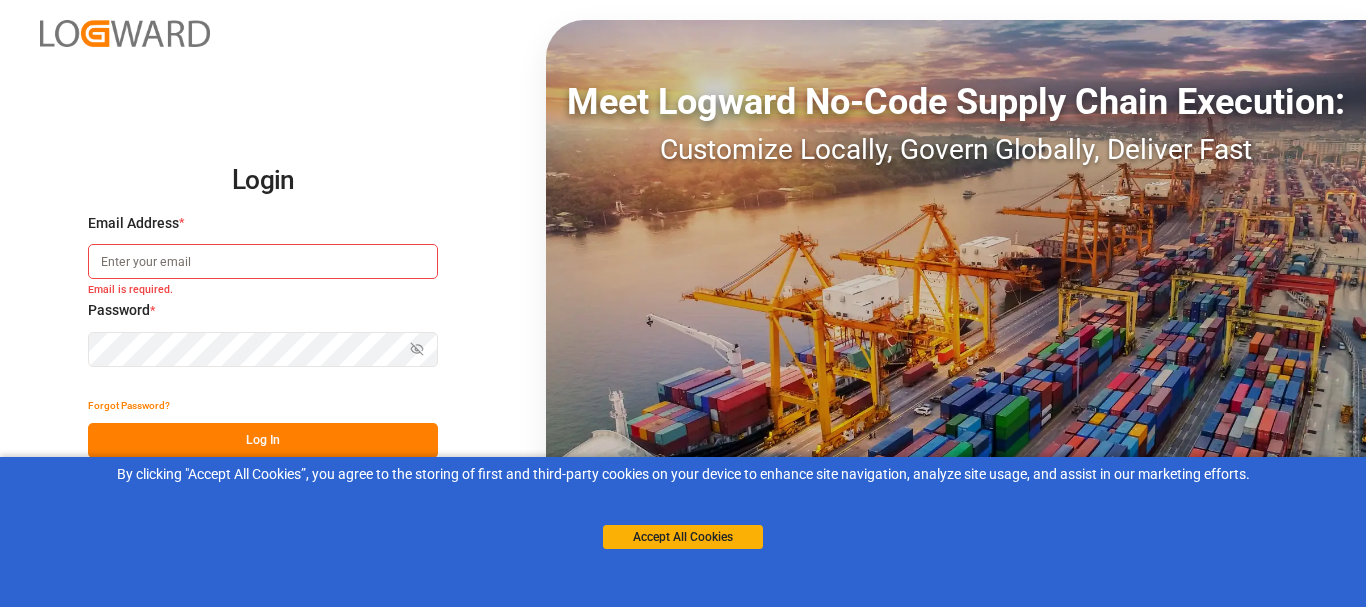 type on "transportsylco@gmail.com" 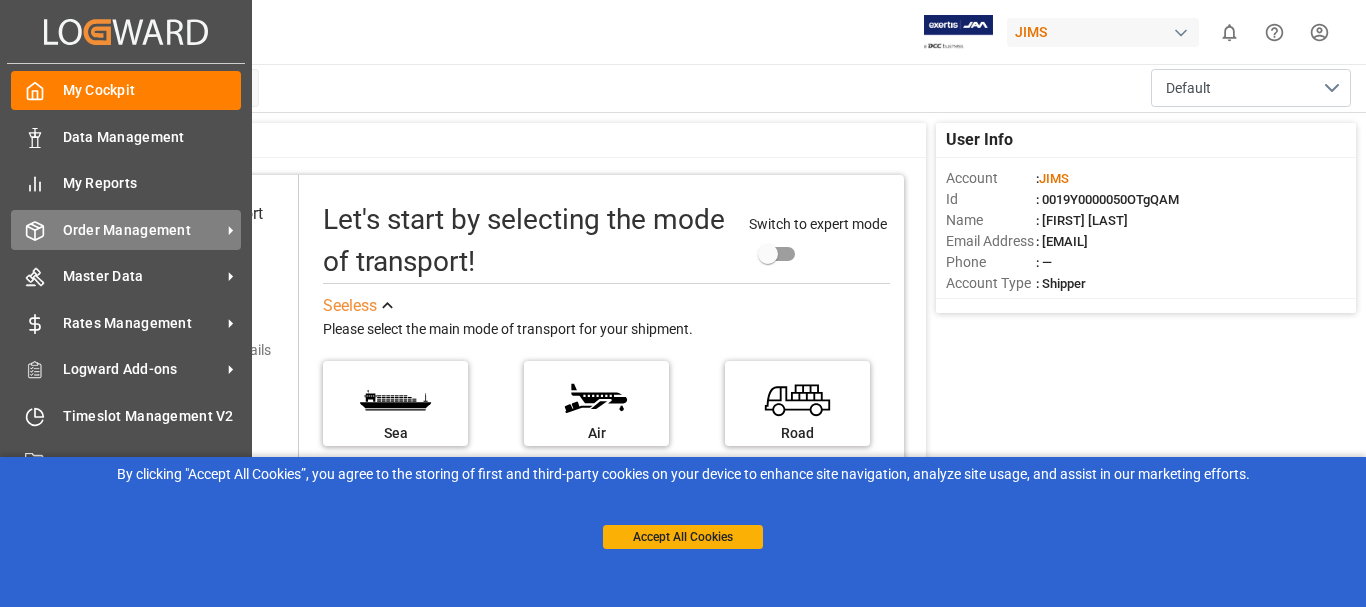 click on "Order Management" at bounding box center [142, 230] 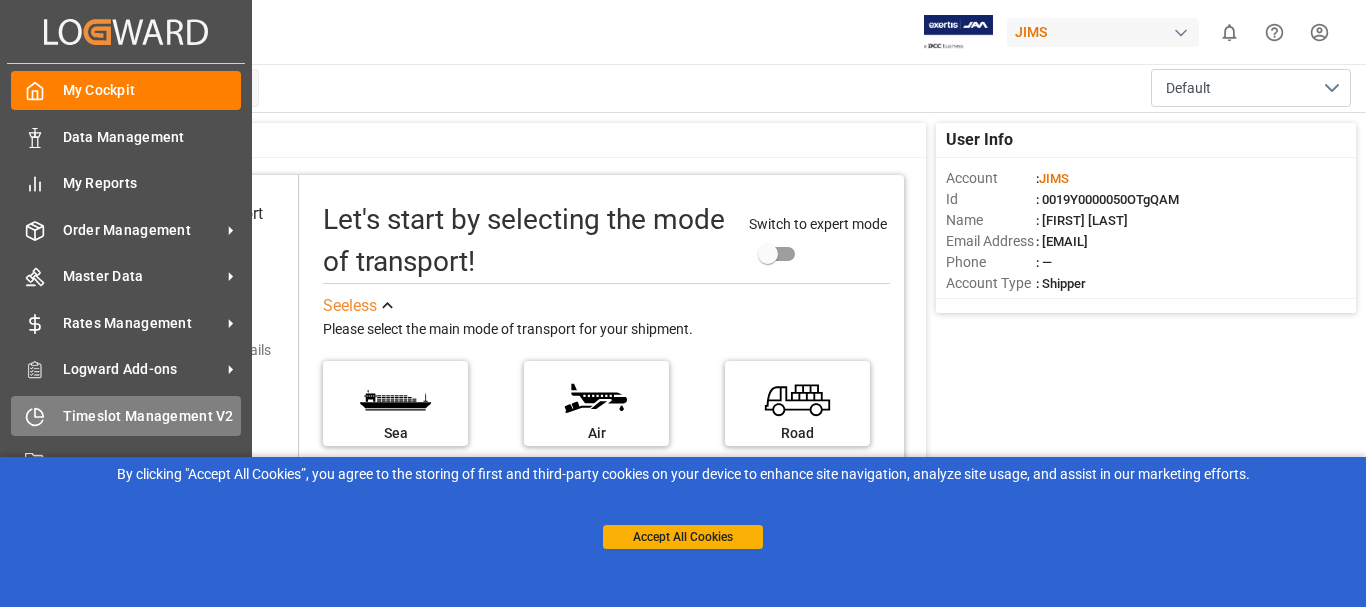 click on "Timeslot Management V2 Timeslot Management V2" at bounding box center (126, 415) 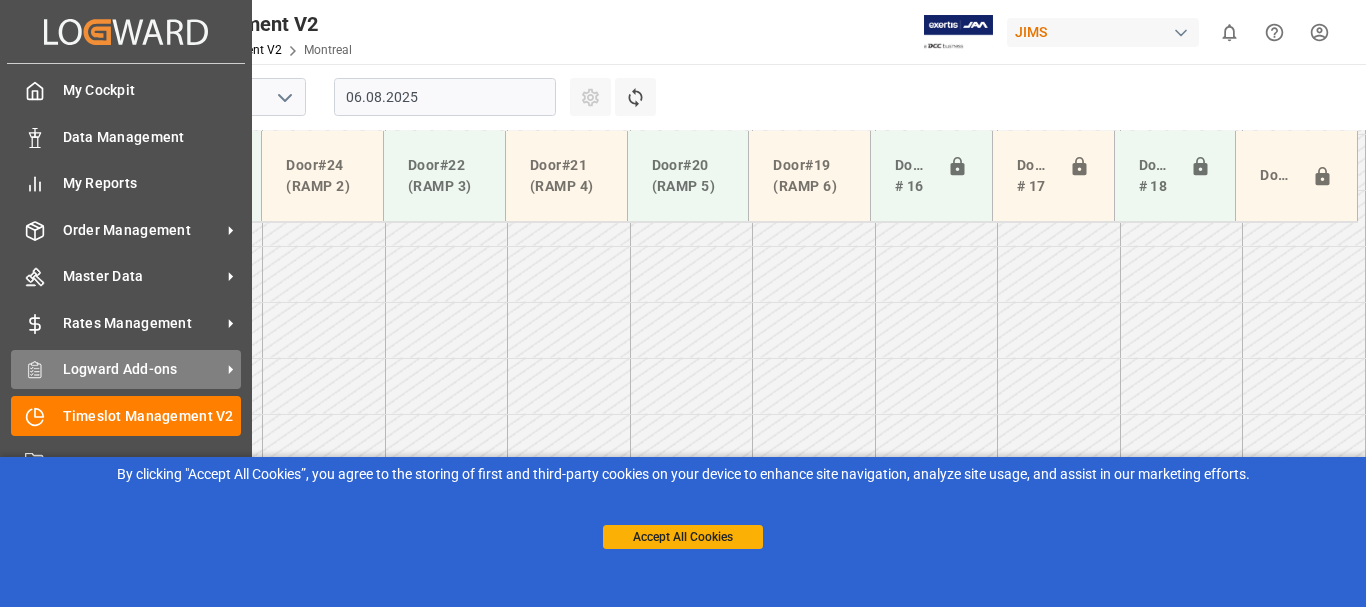 scroll, scrollTop: 1688, scrollLeft: 0, axis: vertical 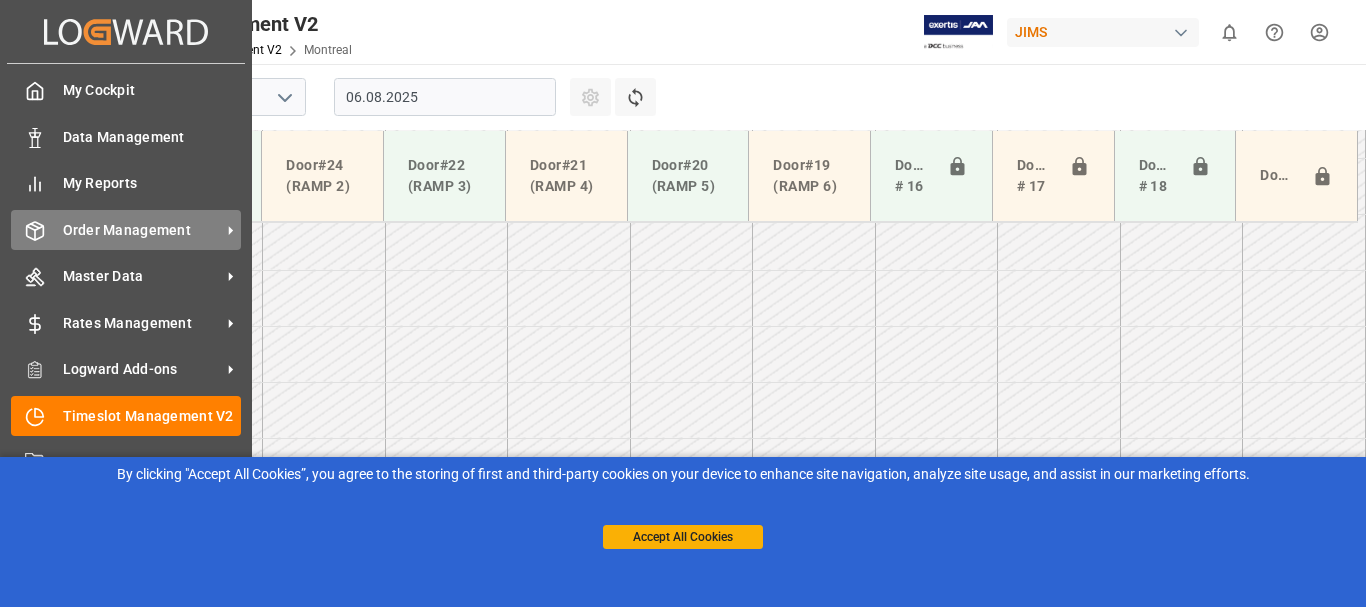 click on "Order Management" at bounding box center (142, 230) 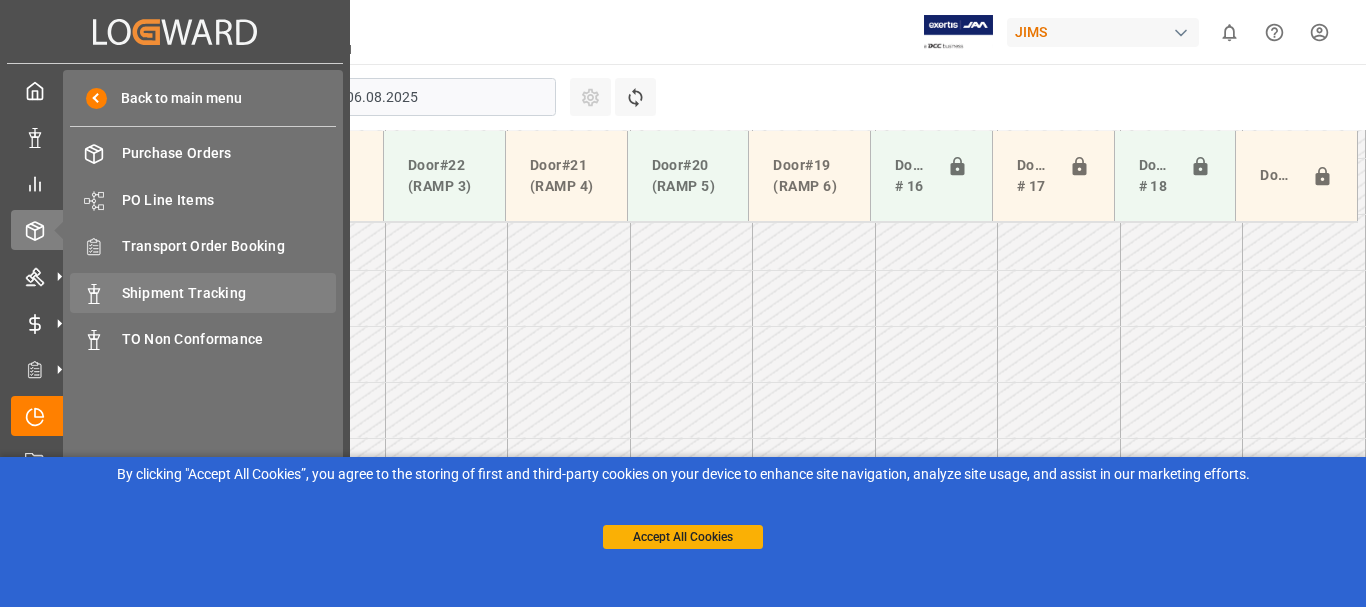 click on "Shipment Tracking" at bounding box center [229, 293] 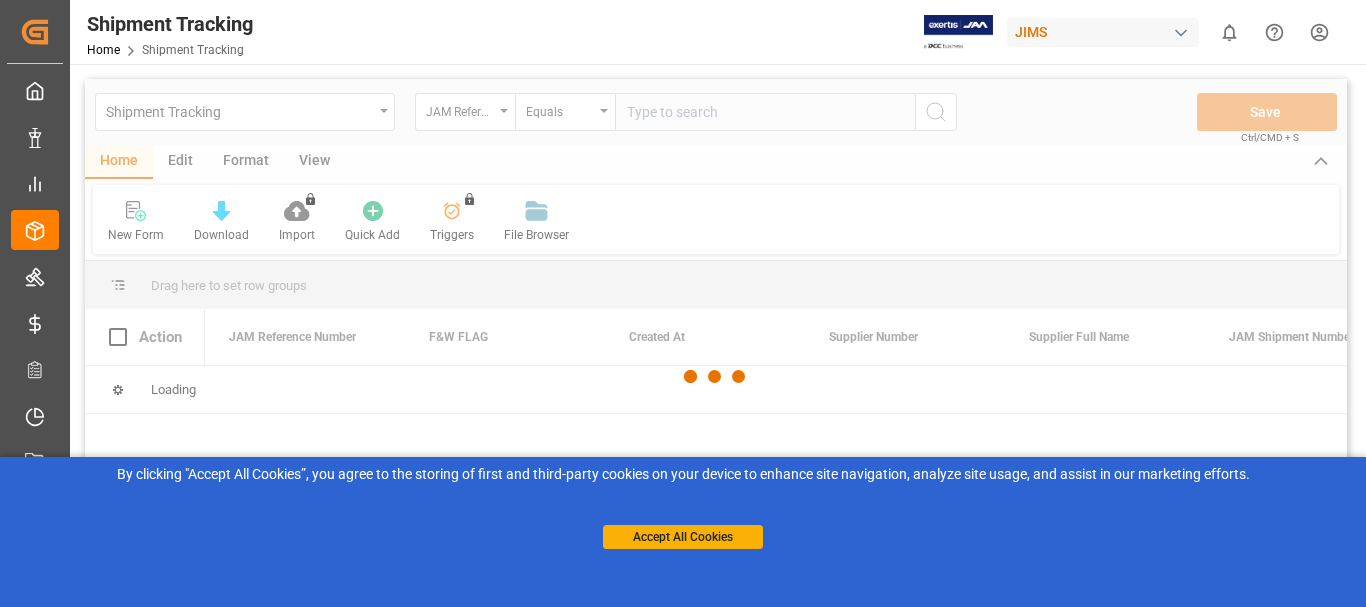 click at bounding box center [716, 376] 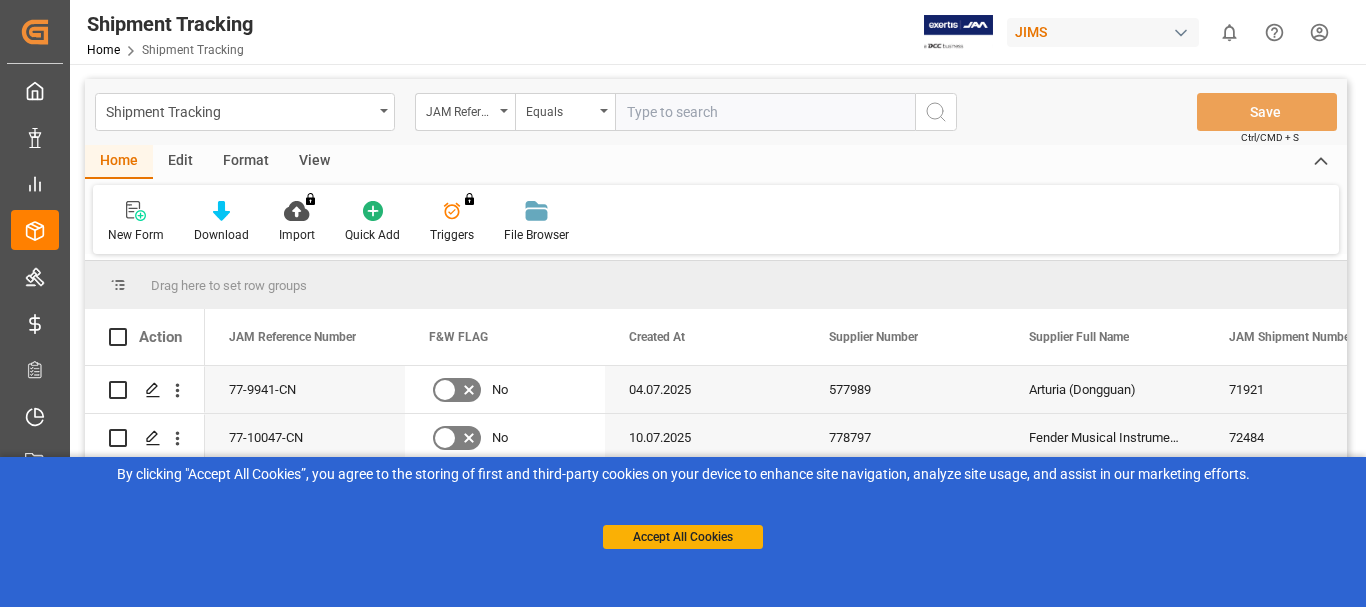 click at bounding box center [765, 112] 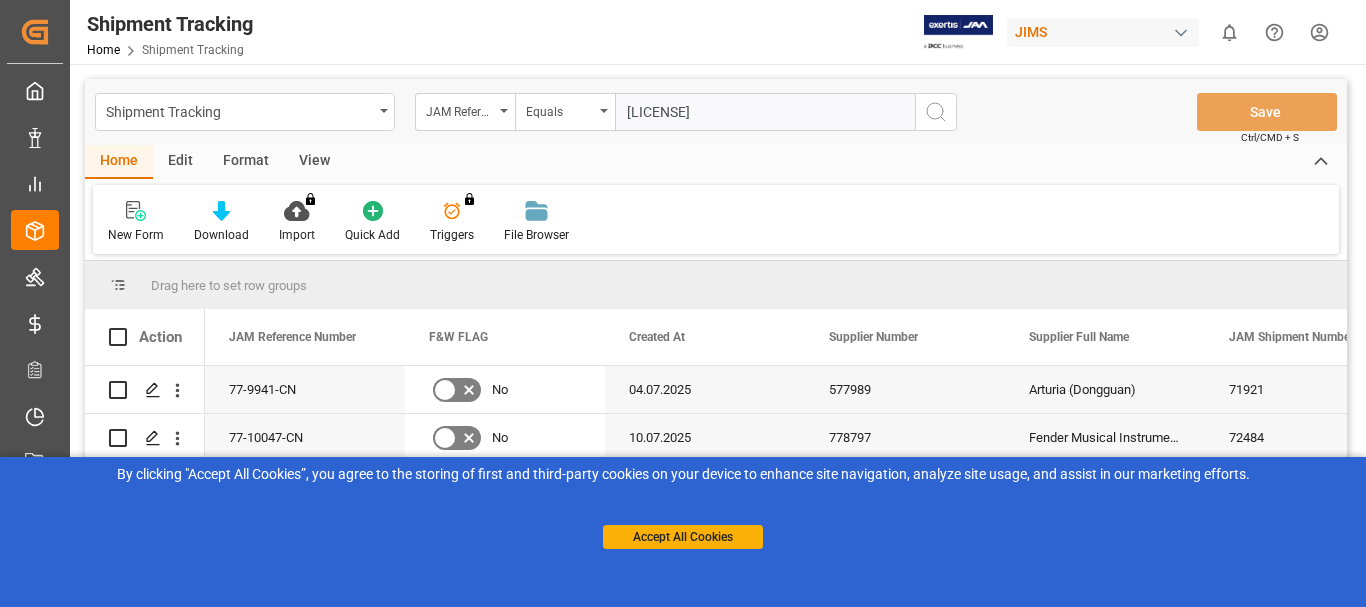 type on "77-9823-DE" 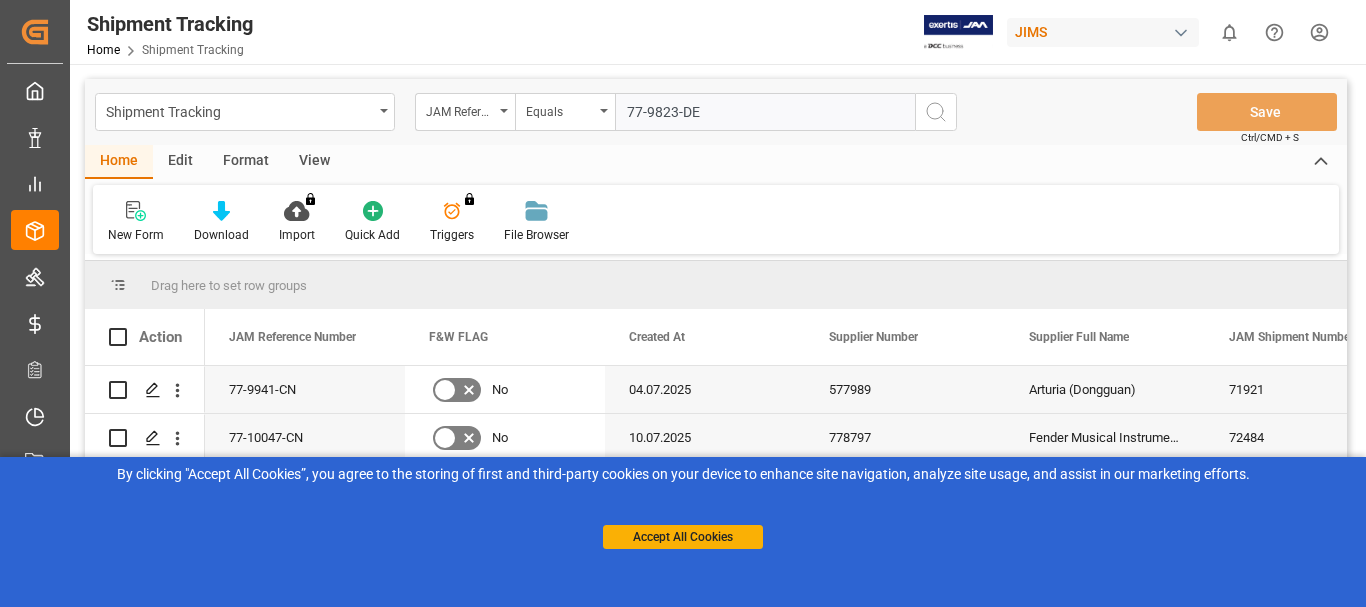 type 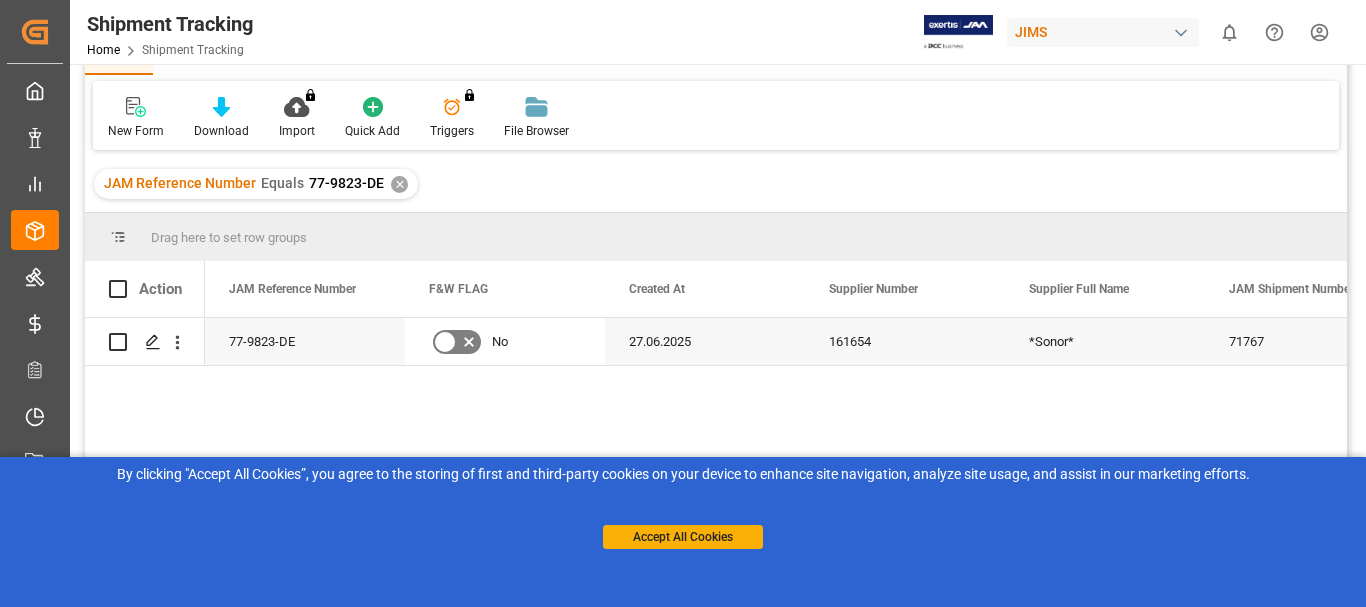 scroll, scrollTop: 200, scrollLeft: 0, axis: vertical 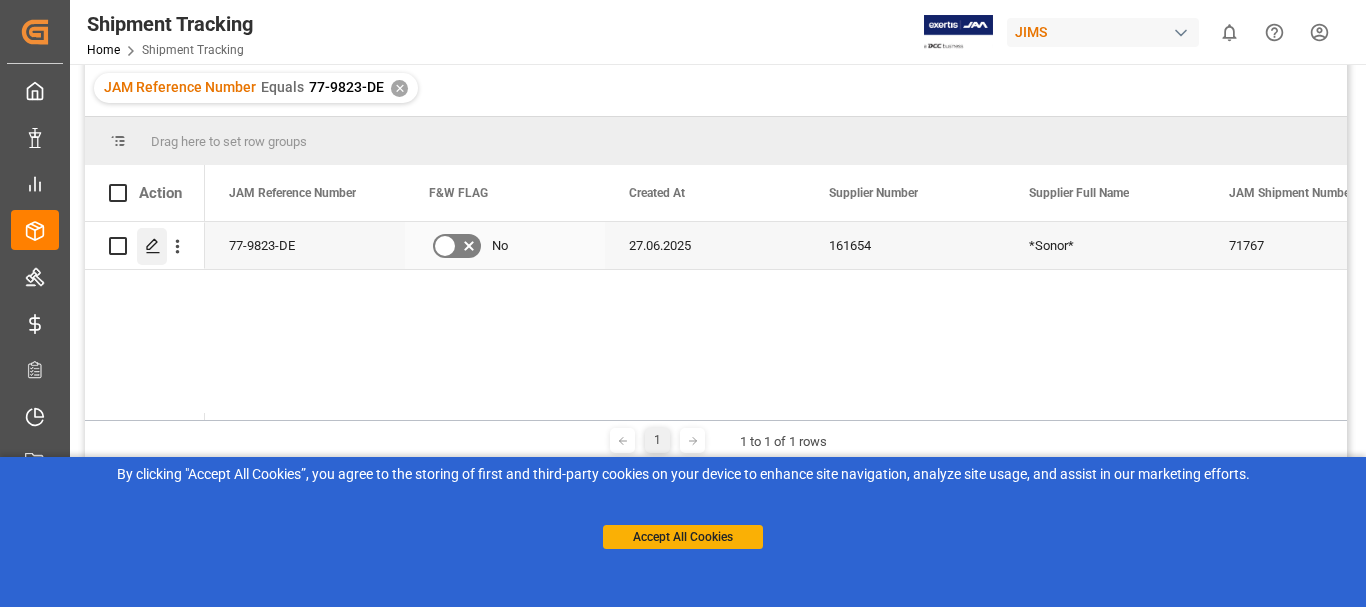 click 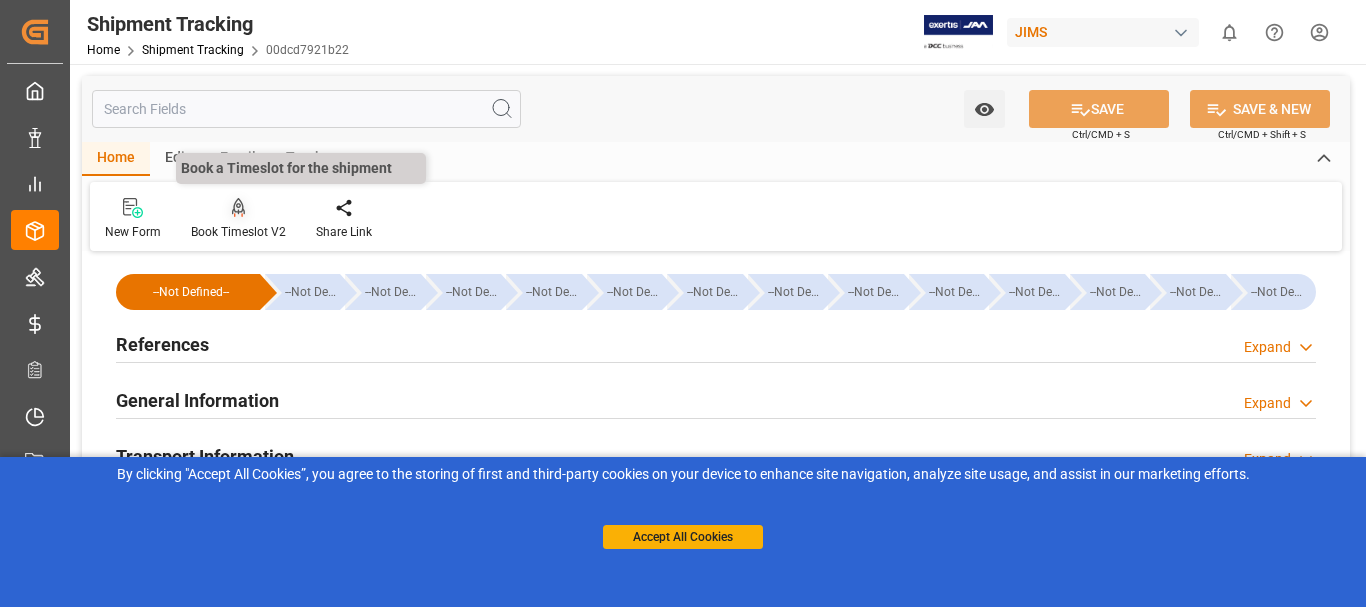 click 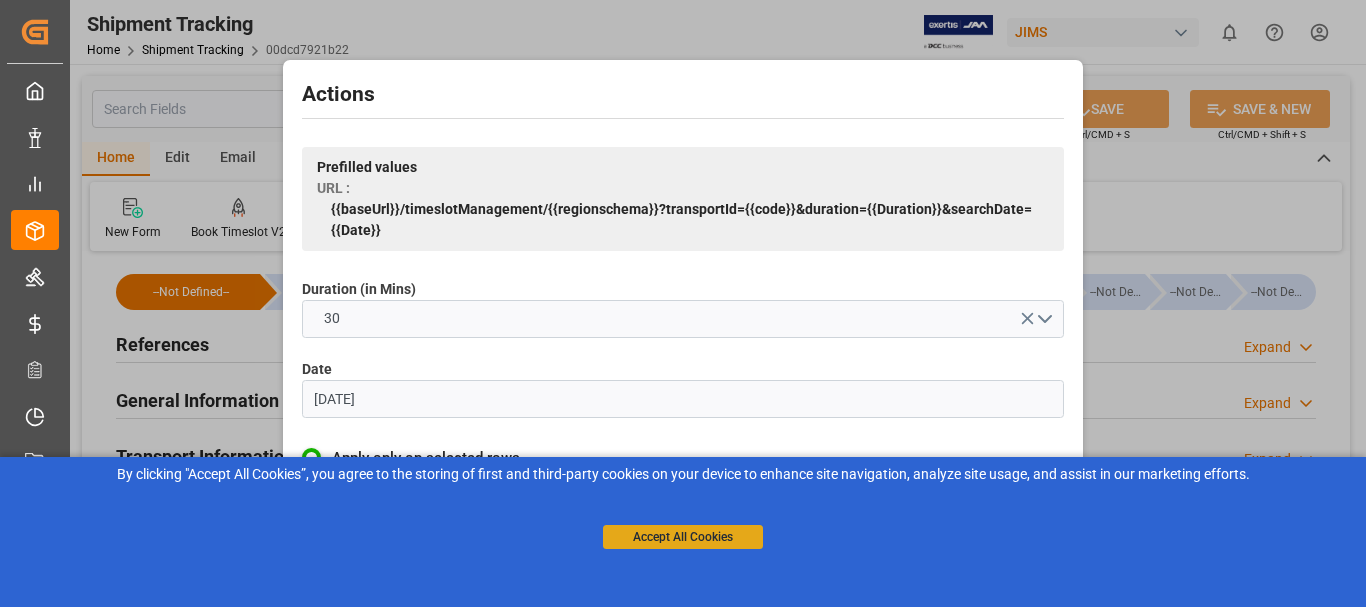 click on "Accept All Cookies" at bounding box center [683, 537] 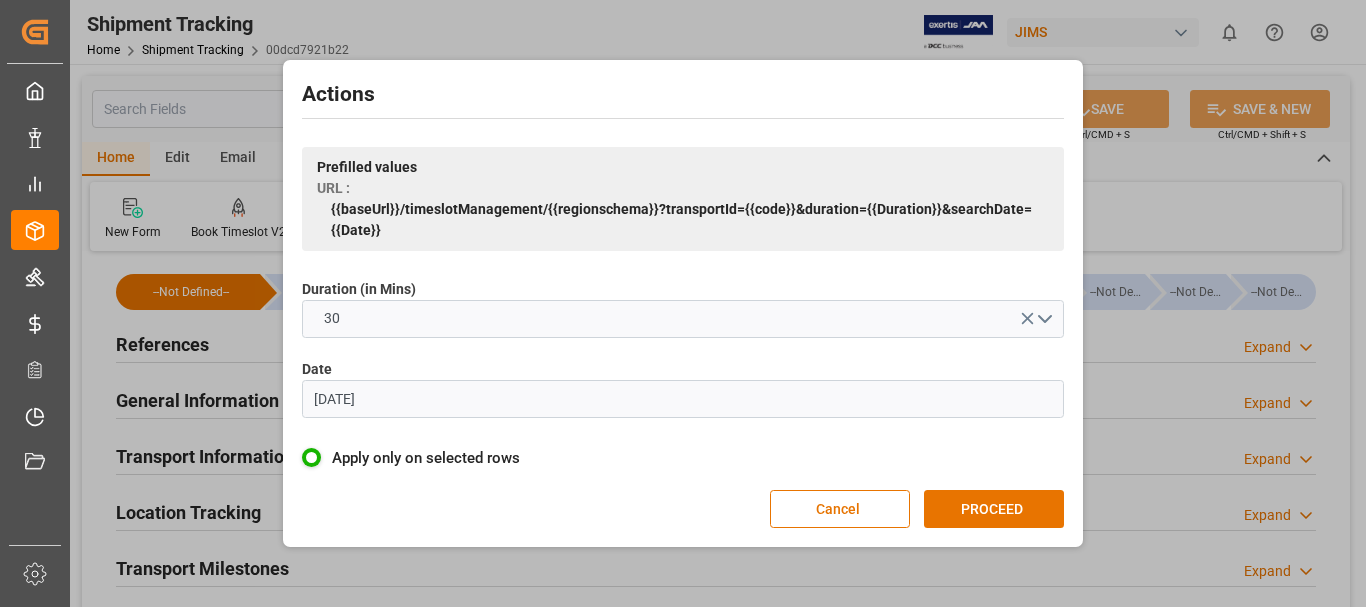 click on "PROCEED" at bounding box center (994, 509) 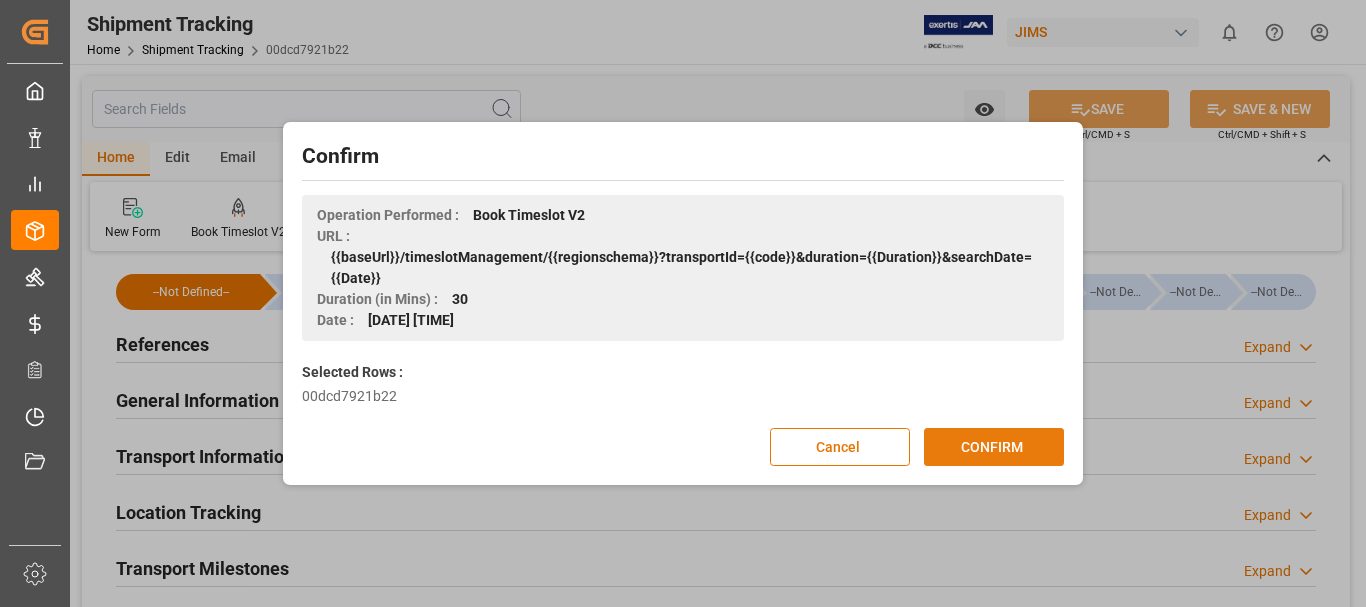 click on "CONFIRM" at bounding box center (994, 447) 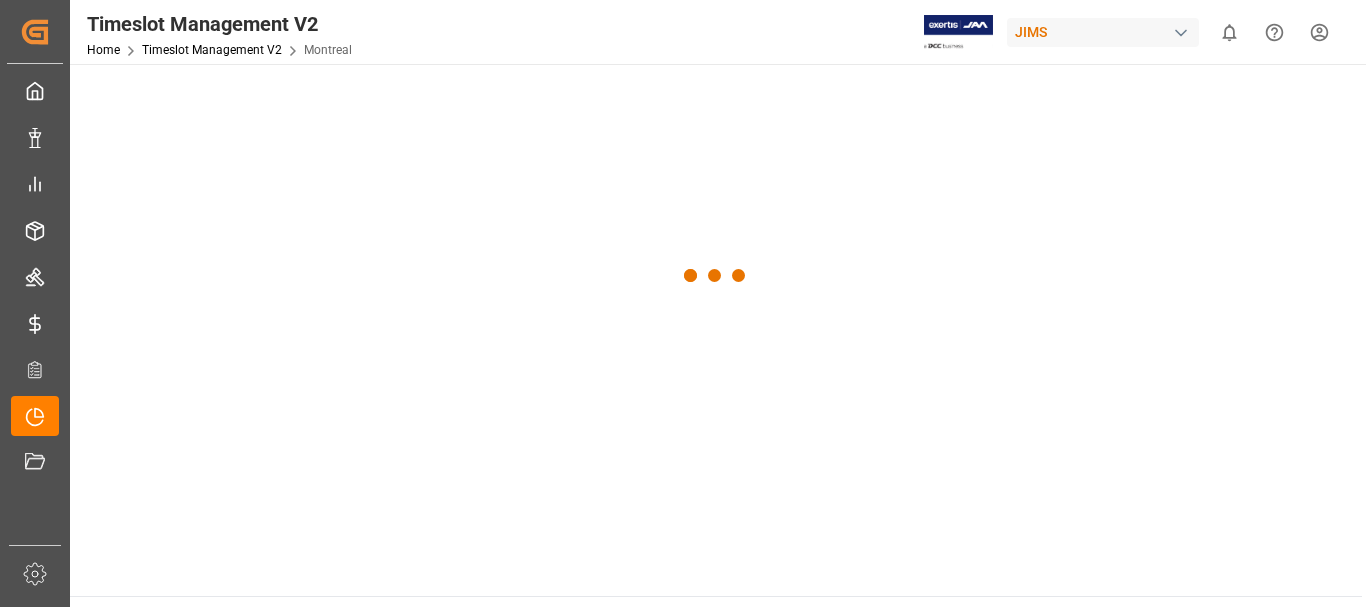 scroll, scrollTop: 0, scrollLeft: 0, axis: both 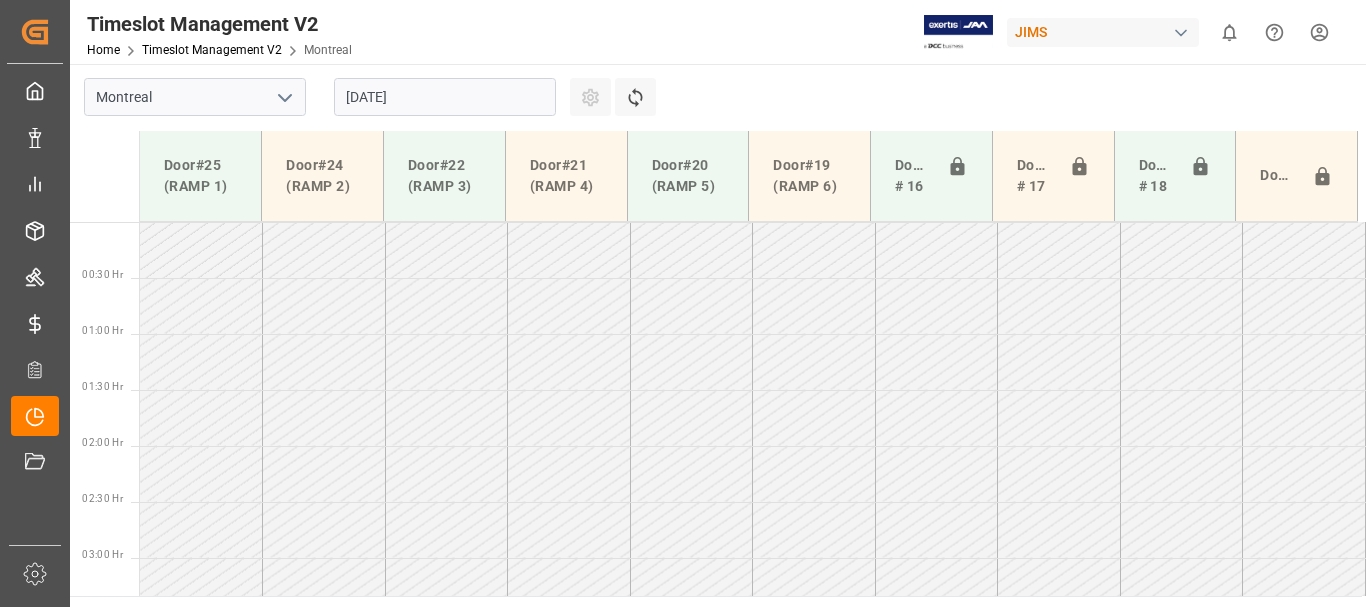 click on "[DATE]" at bounding box center [445, 97] 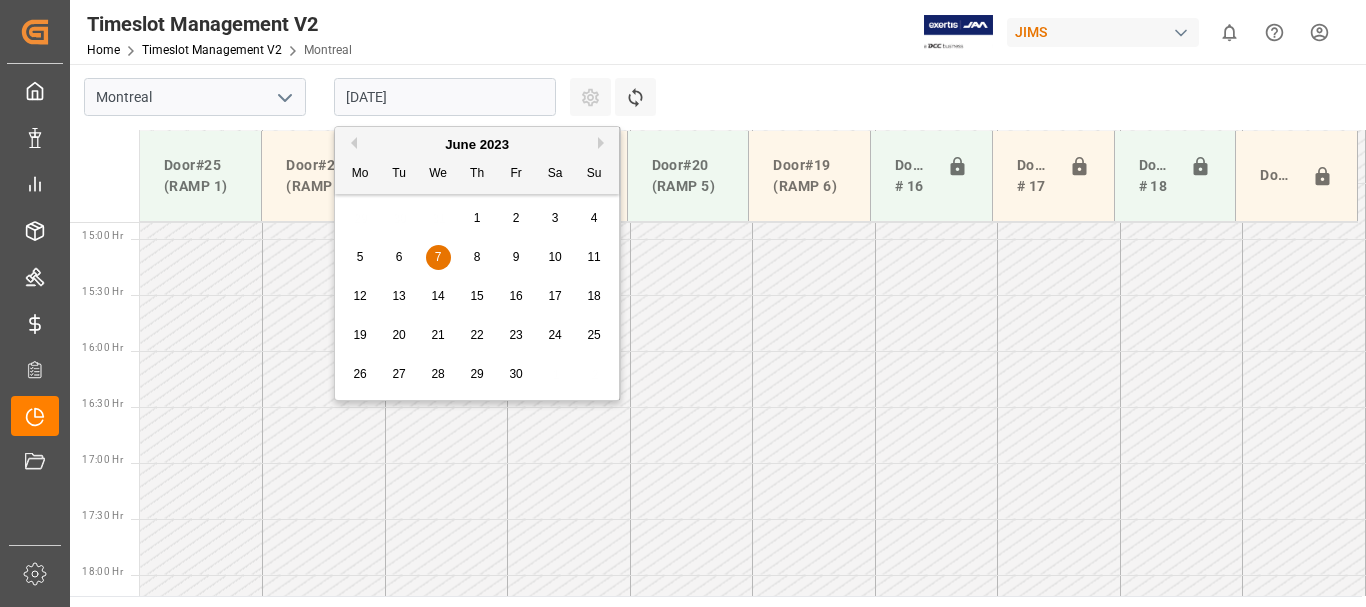 scroll, scrollTop: 1688, scrollLeft: 0, axis: vertical 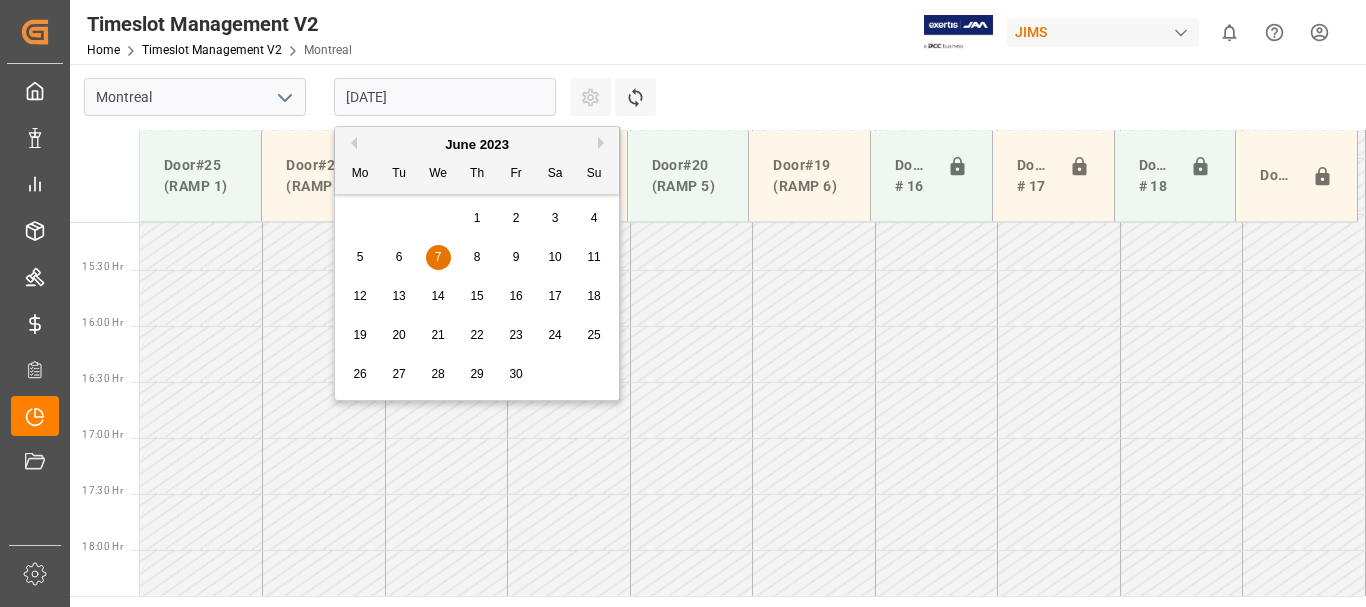 click on "June 2023" at bounding box center (477, 145) 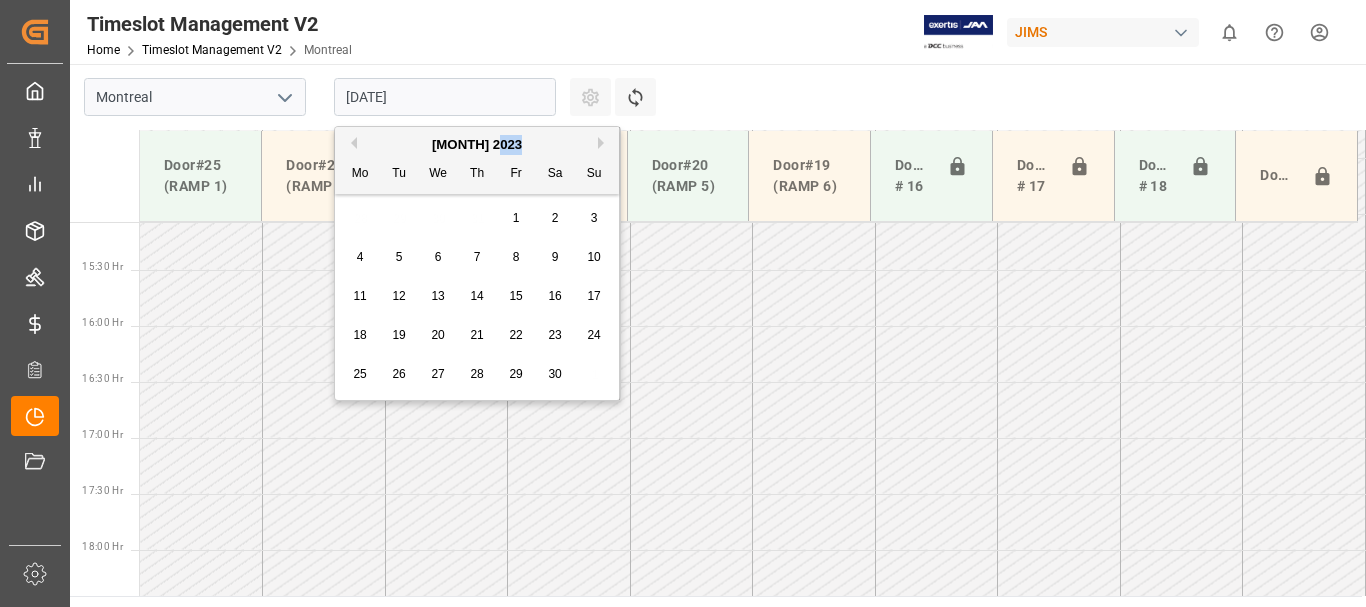 click on "Next Month" at bounding box center (604, 143) 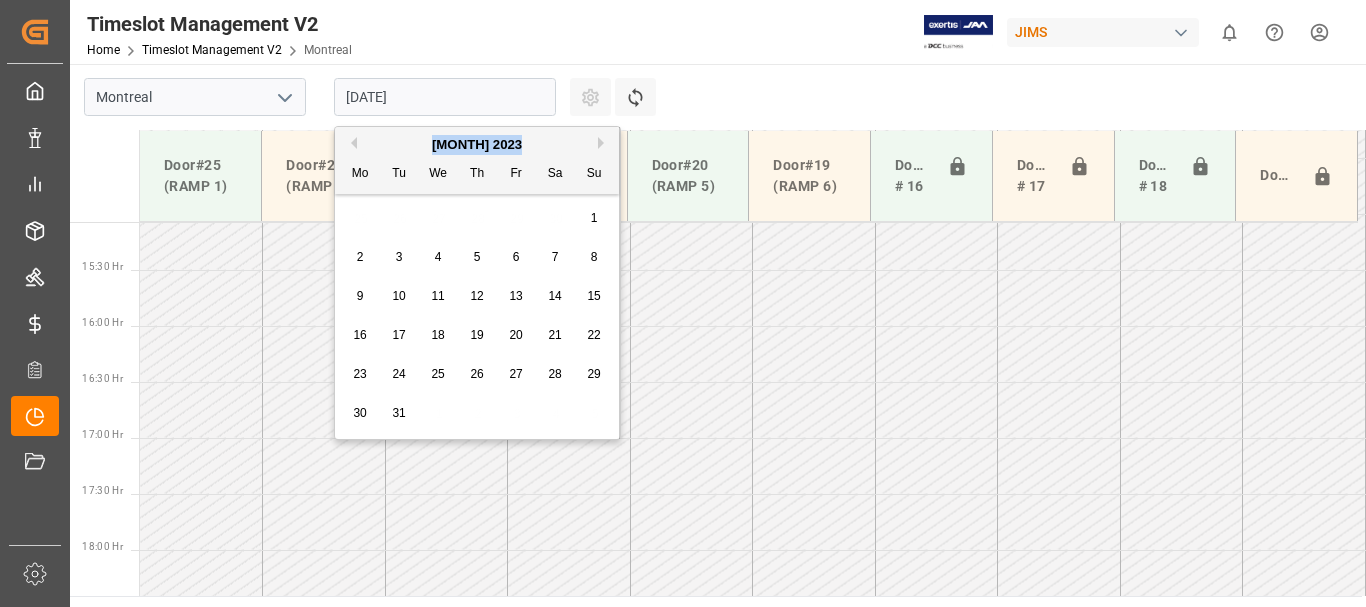 click on "Next Month" at bounding box center [604, 143] 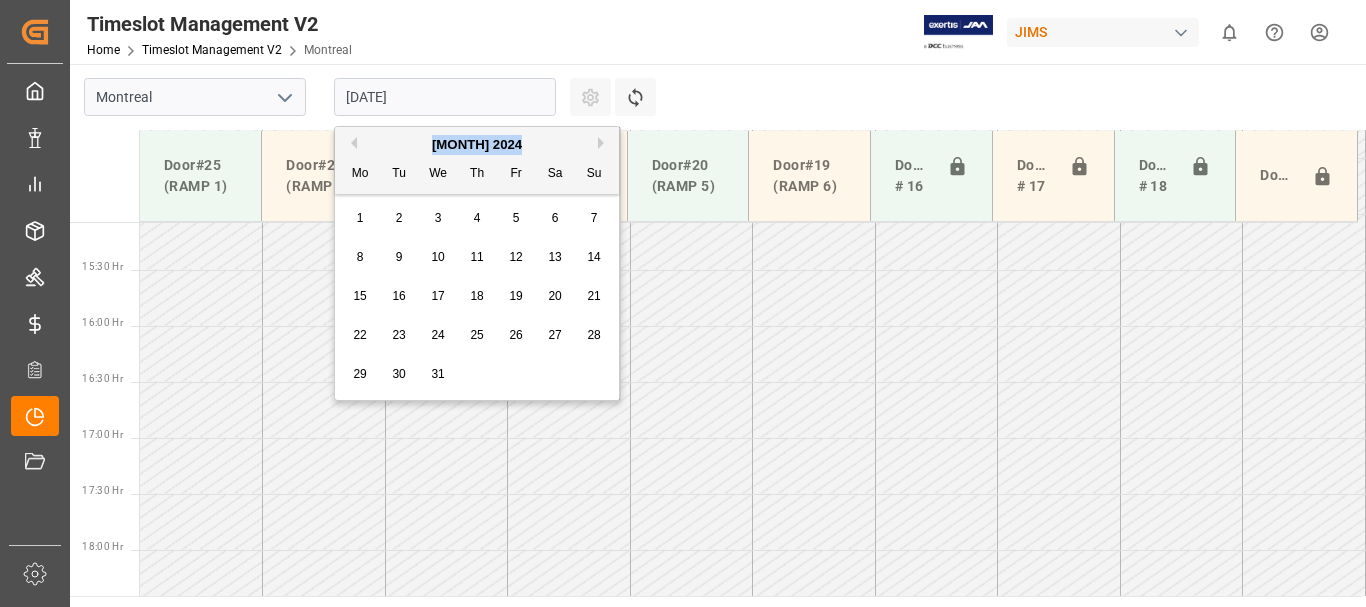 click on "Next Month" at bounding box center (604, 143) 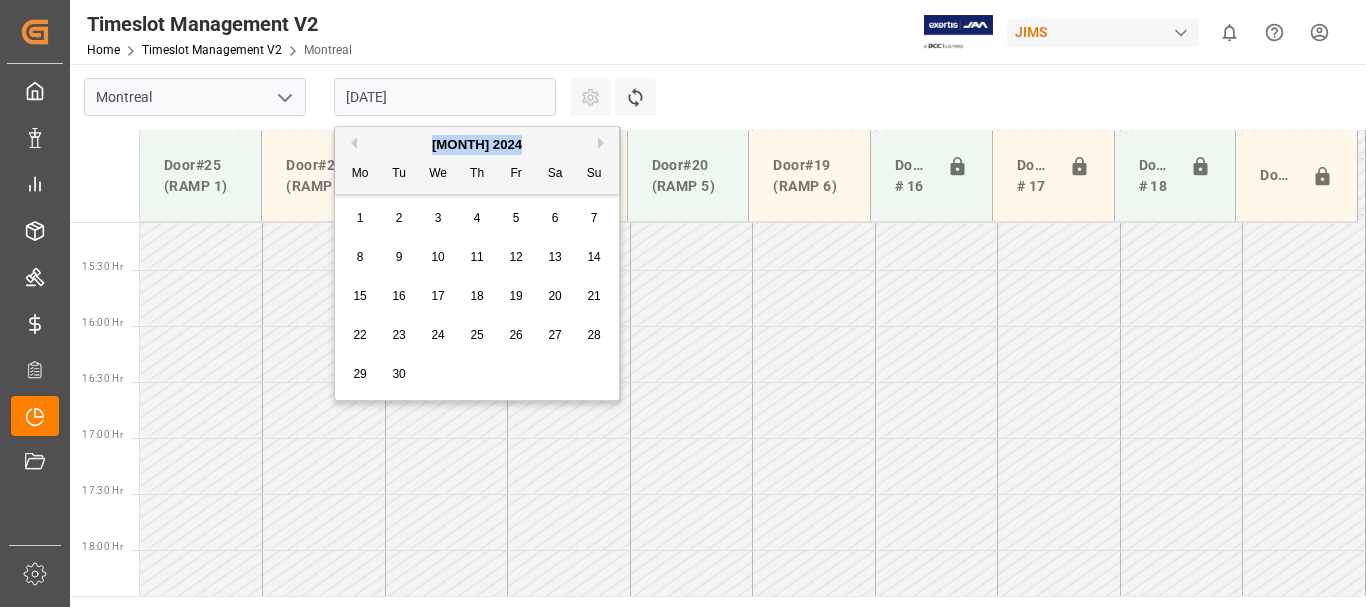 click on "Next Month" at bounding box center (604, 143) 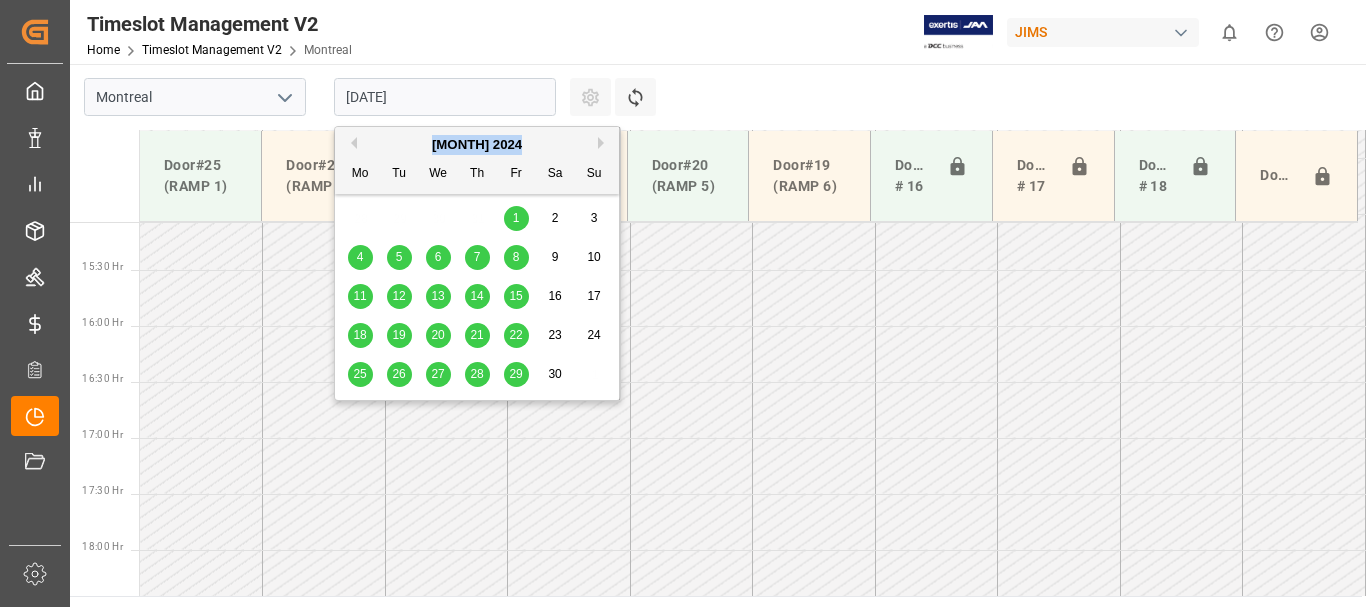 click on "Next Month" at bounding box center [604, 143] 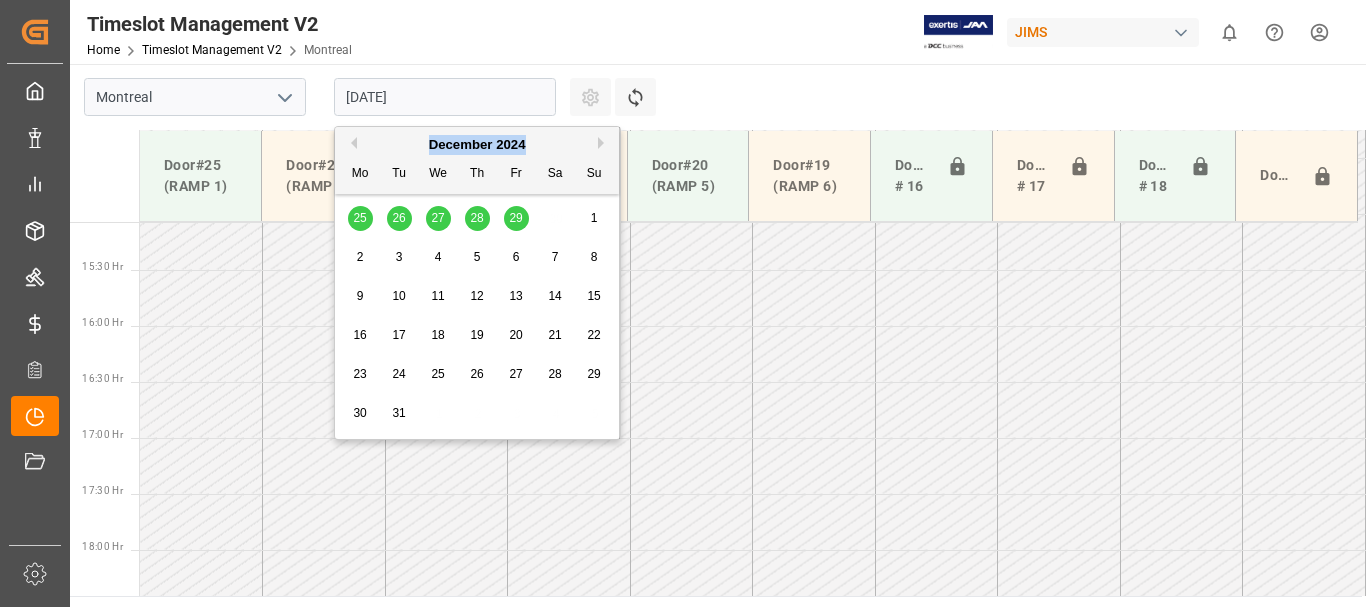 click on "Next Month" at bounding box center [604, 143] 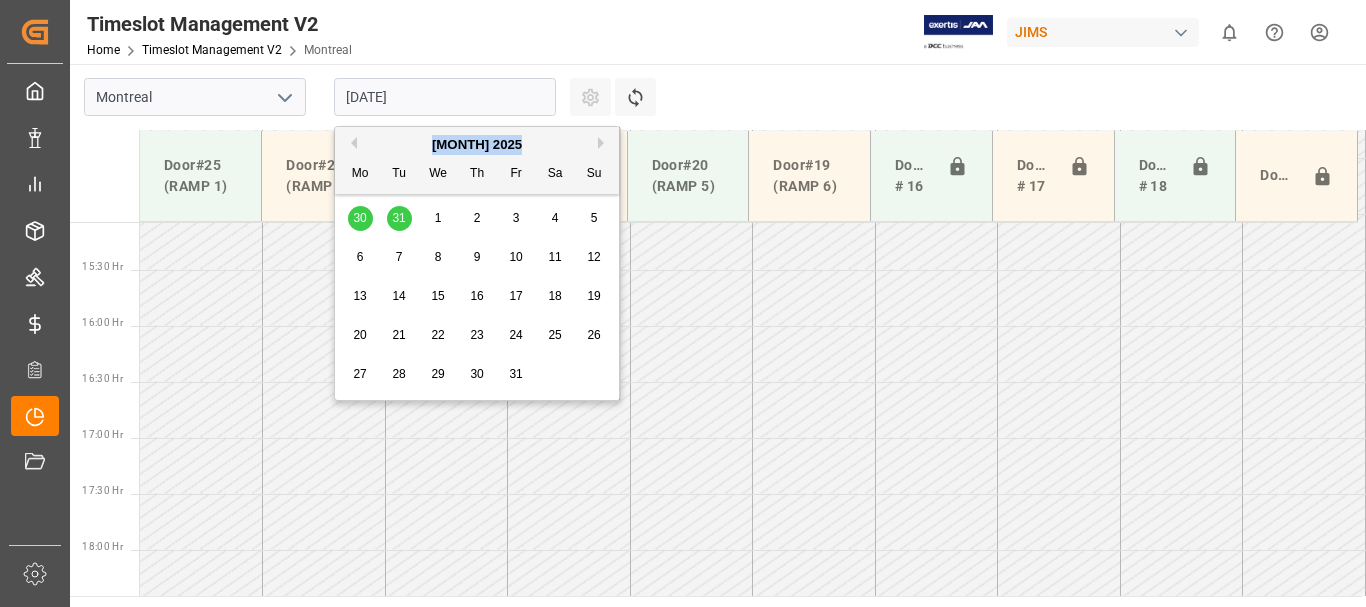 click on "Next Month" at bounding box center (604, 143) 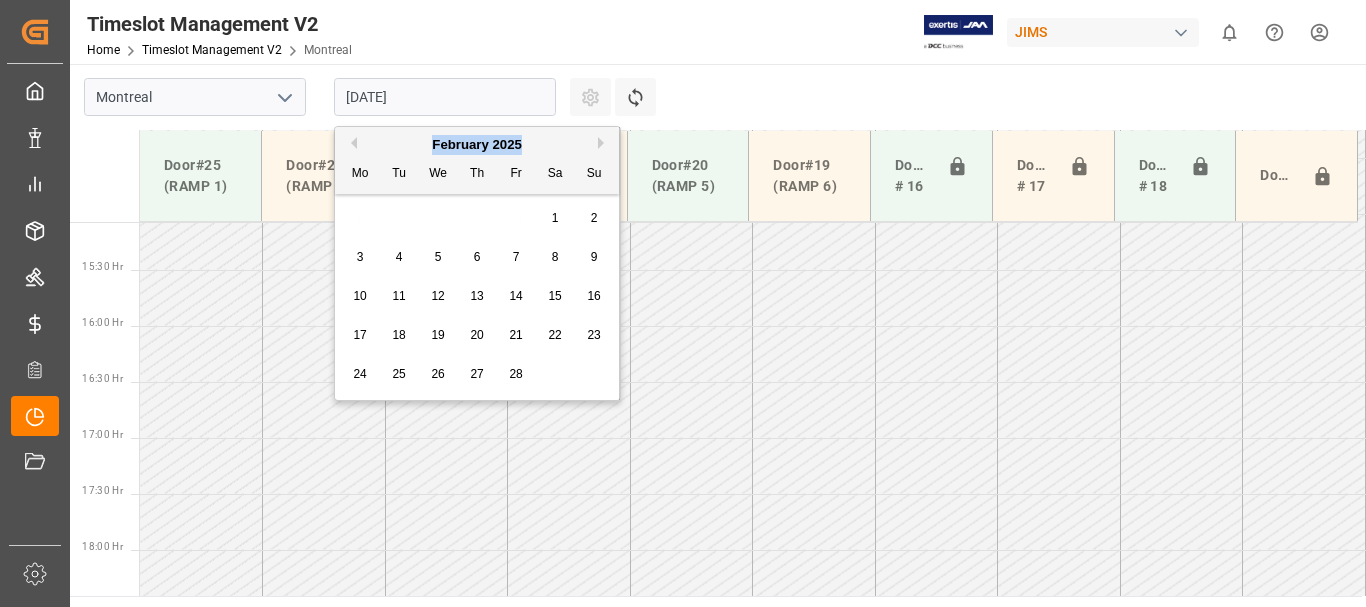 click on "Next Month" at bounding box center (604, 143) 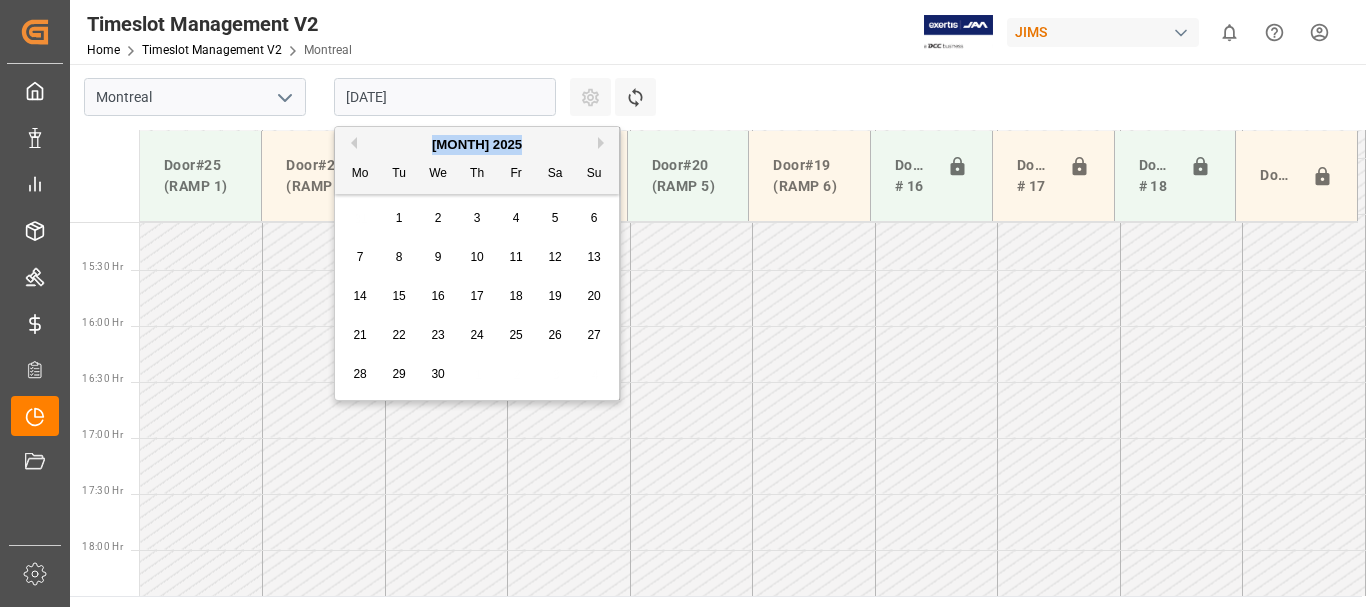 click on "Next Month" at bounding box center (604, 143) 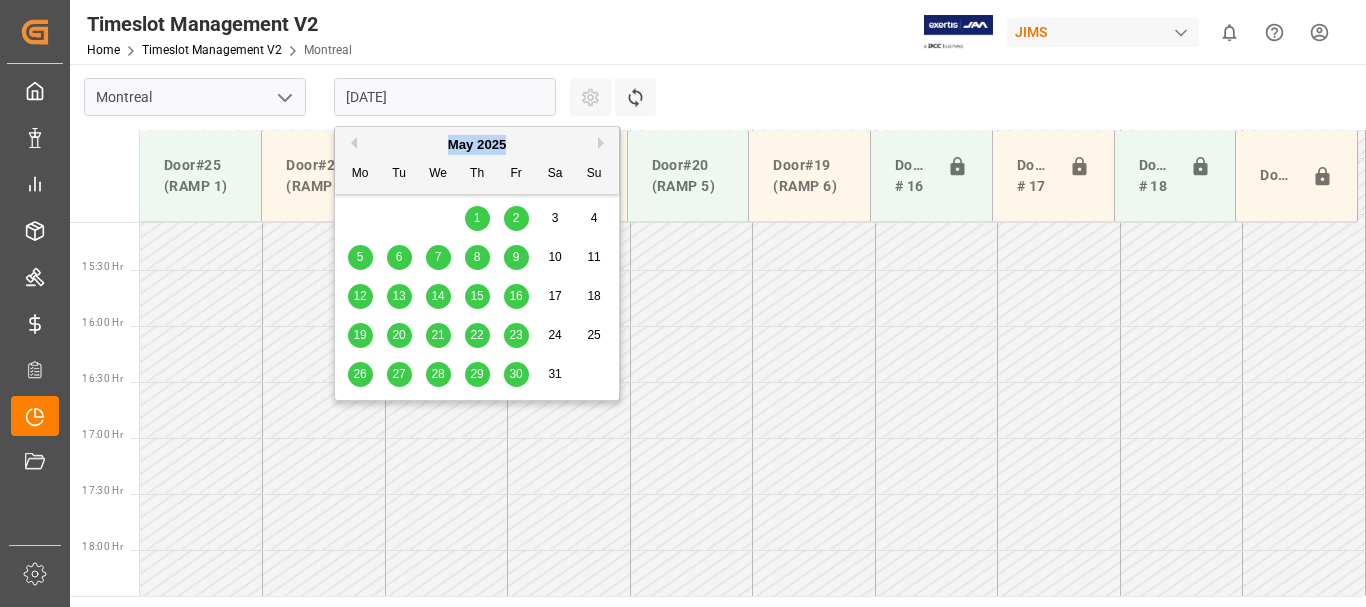 click on "Next Month" at bounding box center [604, 143] 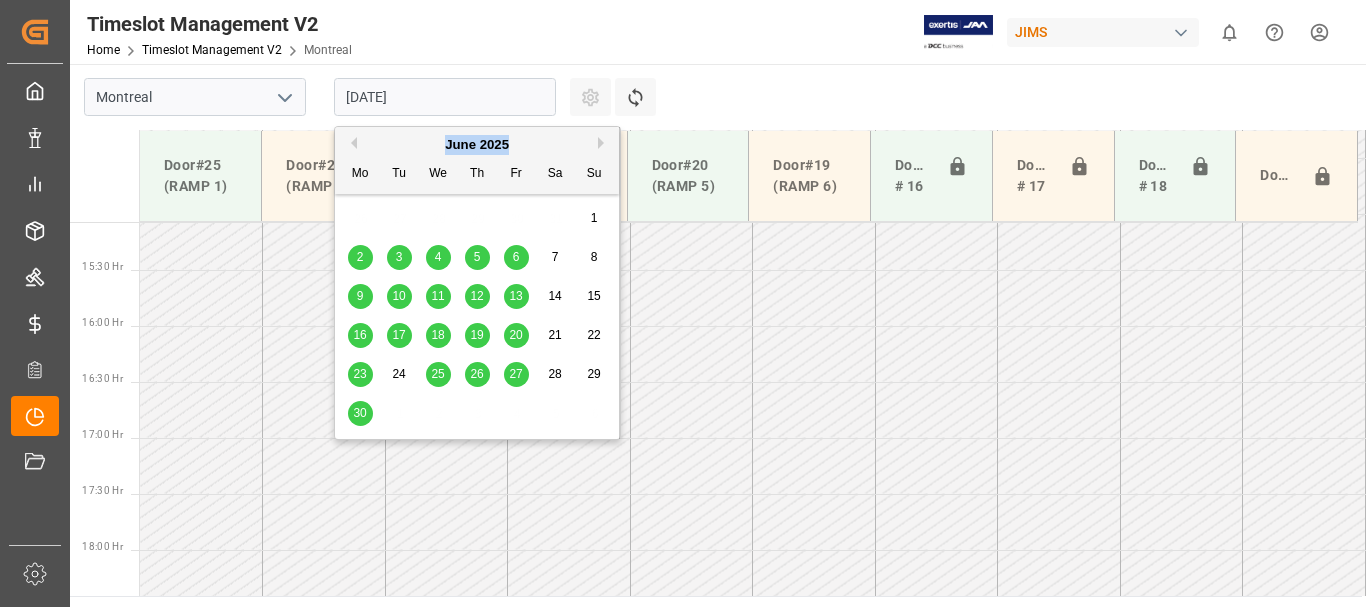 click on "Next Month" at bounding box center [604, 143] 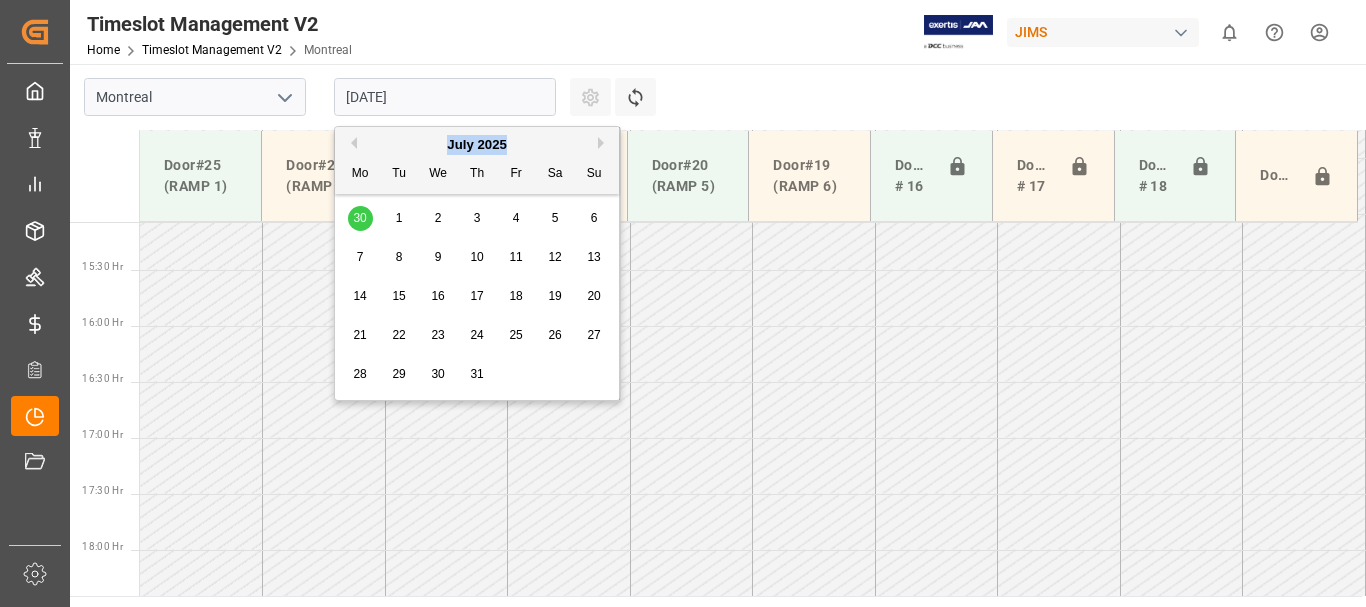 click on "Next Month" at bounding box center (604, 143) 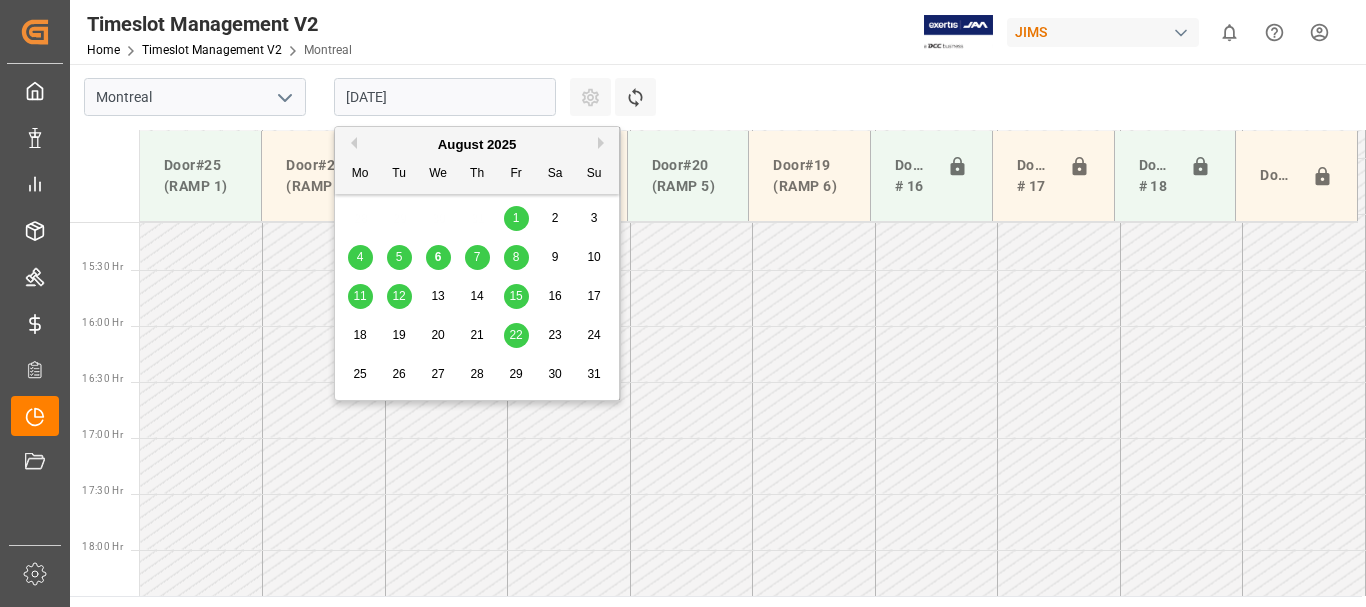 click on "1" at bounding box center [516, 218] 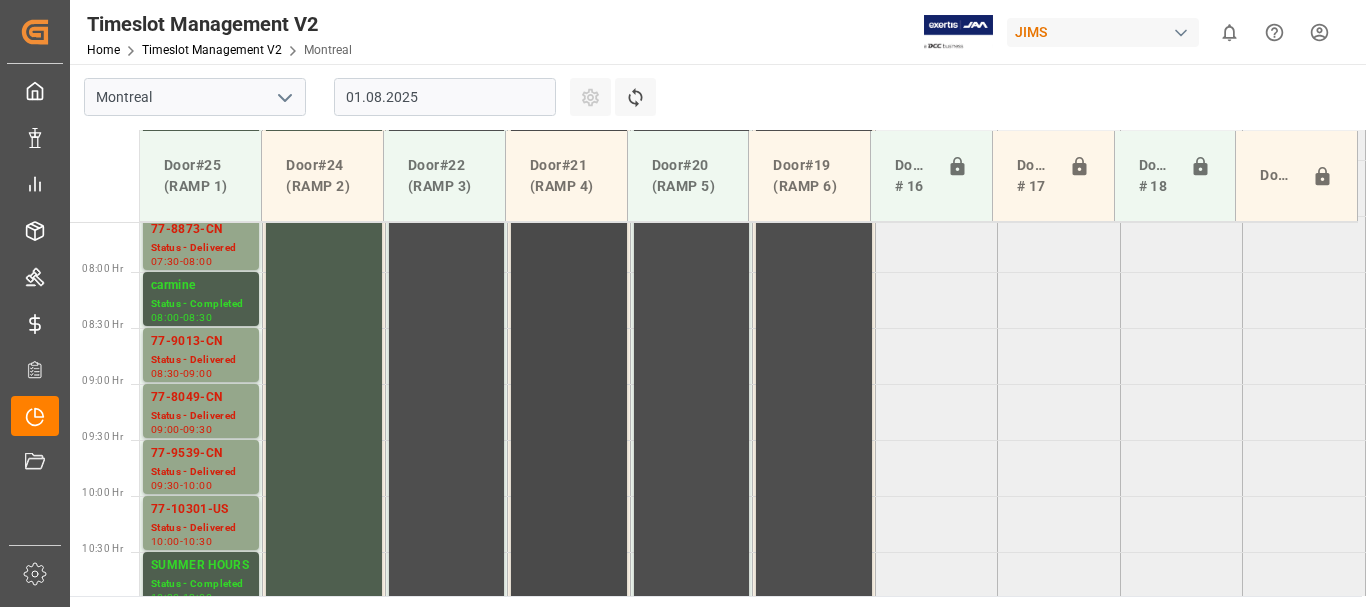 scroll, scrollTop: 888, scrollLeft: 0, axis: vertical 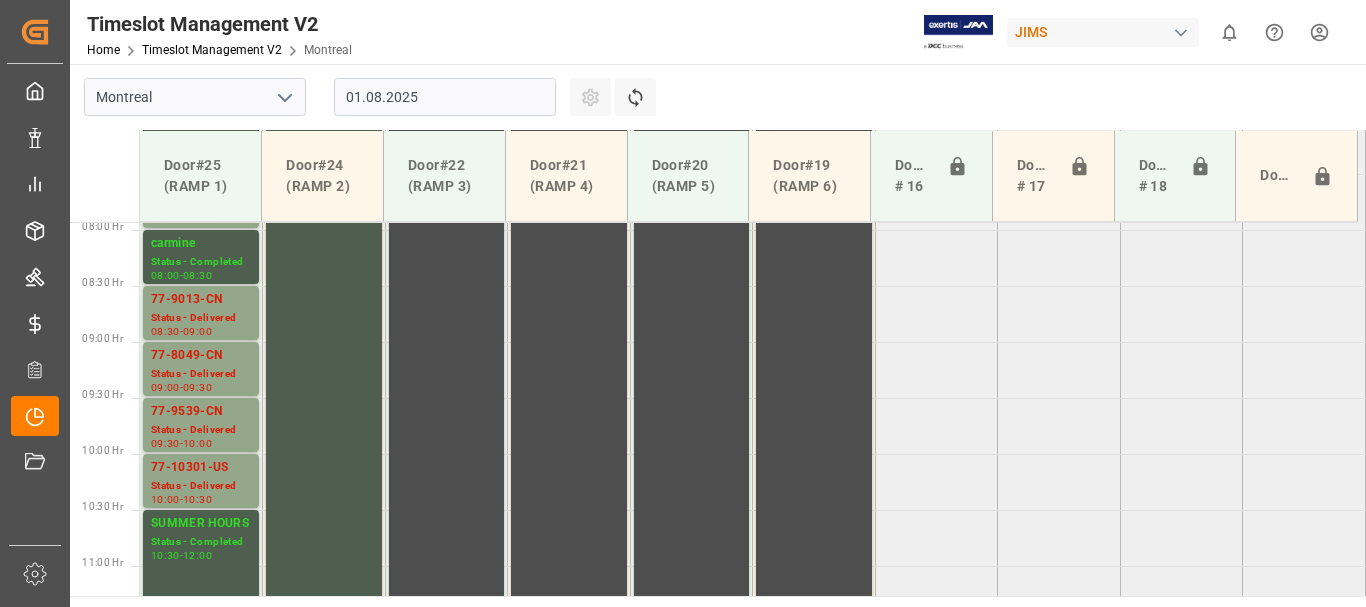 click on "01.08.2025" at bounding box center (445, 97) 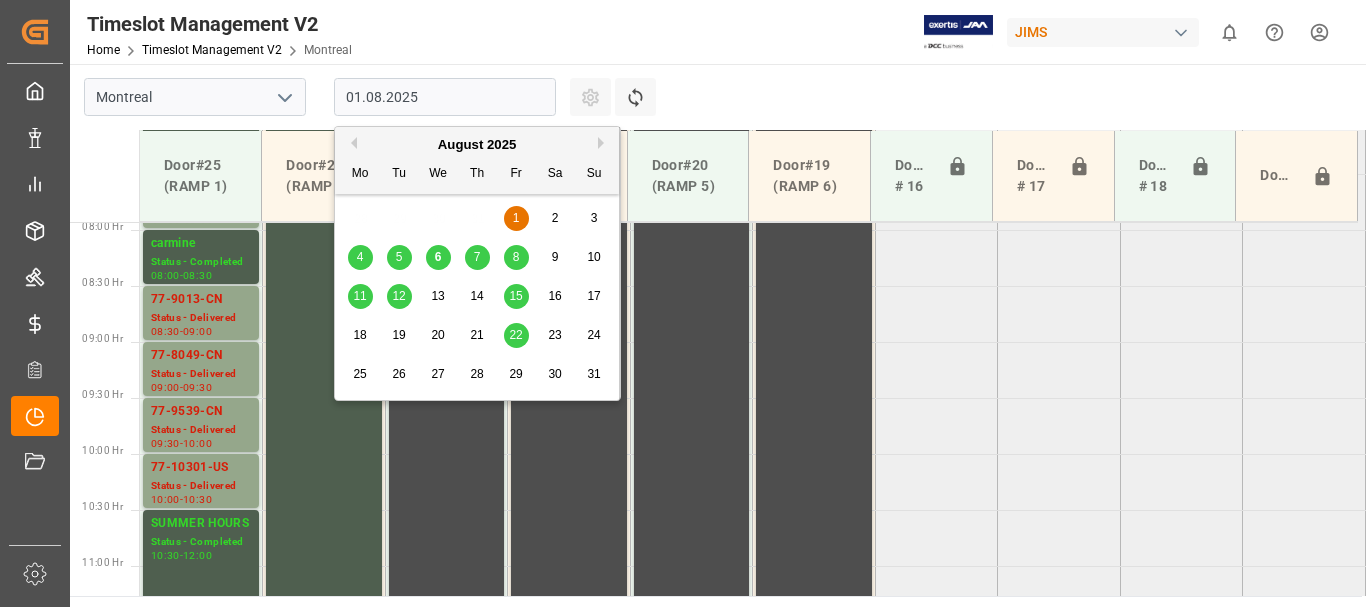 click on "7" at bounding box center [477, 257] 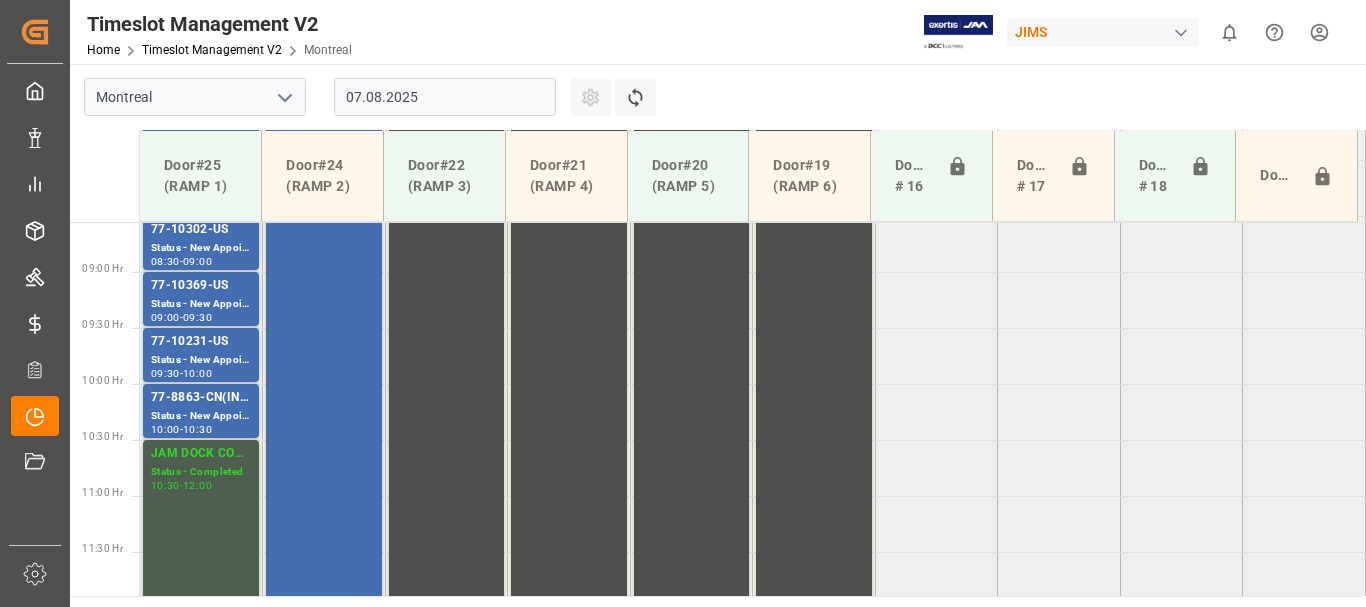 scroll, scrollTop: 988, scrollLeft: 0, axis: vertical 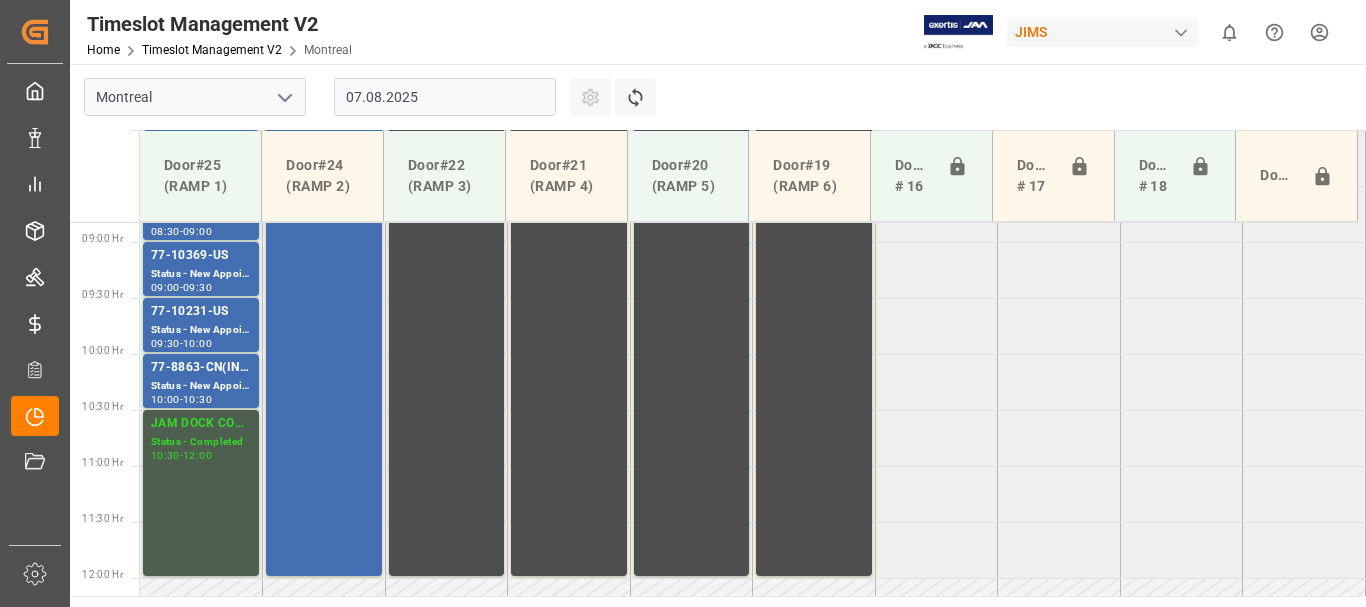 click on "07.08.2025" at bounding box center [445, 97] 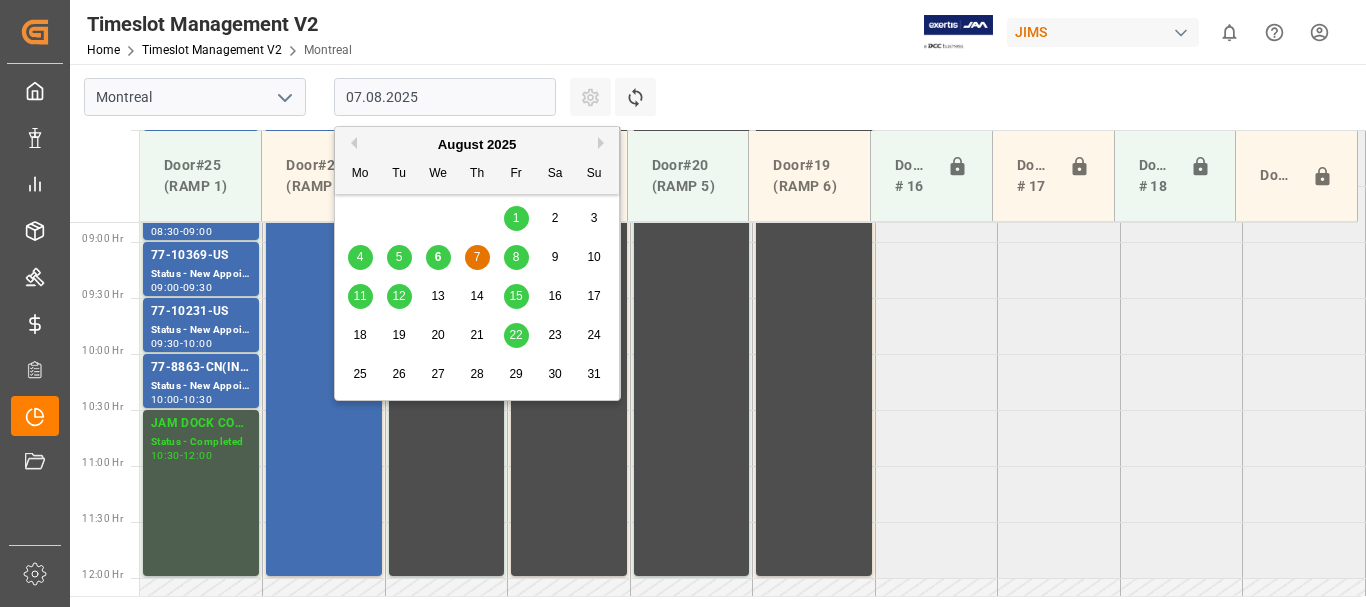 click on "11" at bounding box center (359, 296) 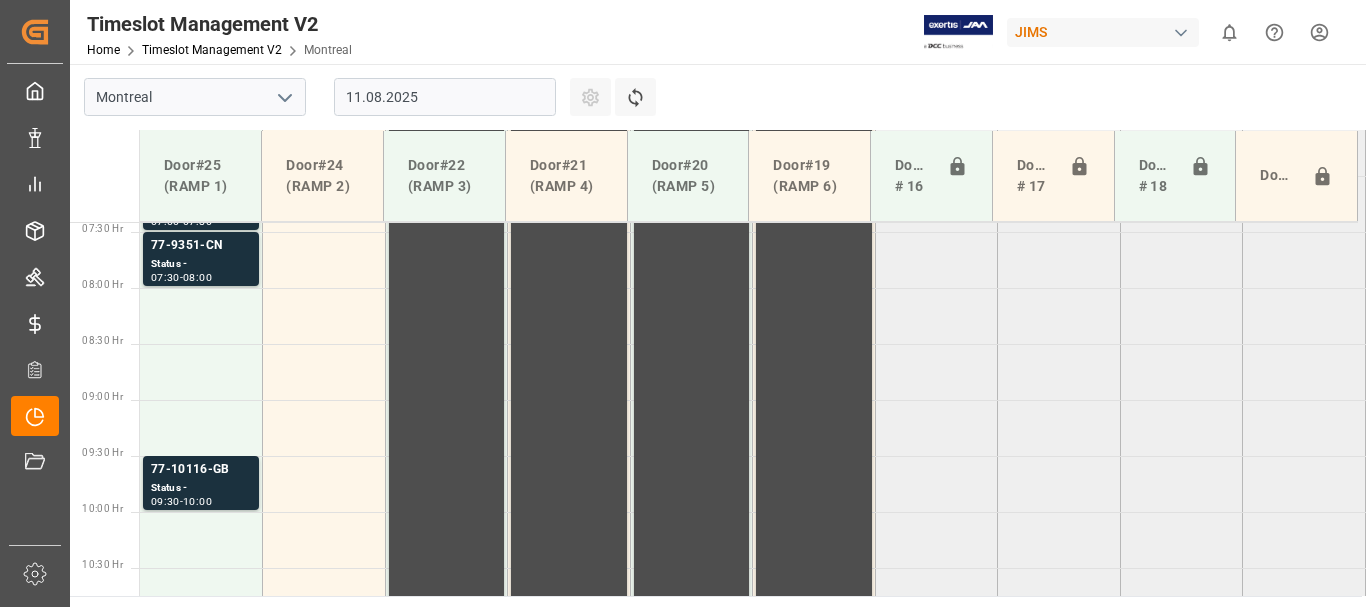 scroll, scrollTop: 879, scrollLeft: 0, axis: vertical 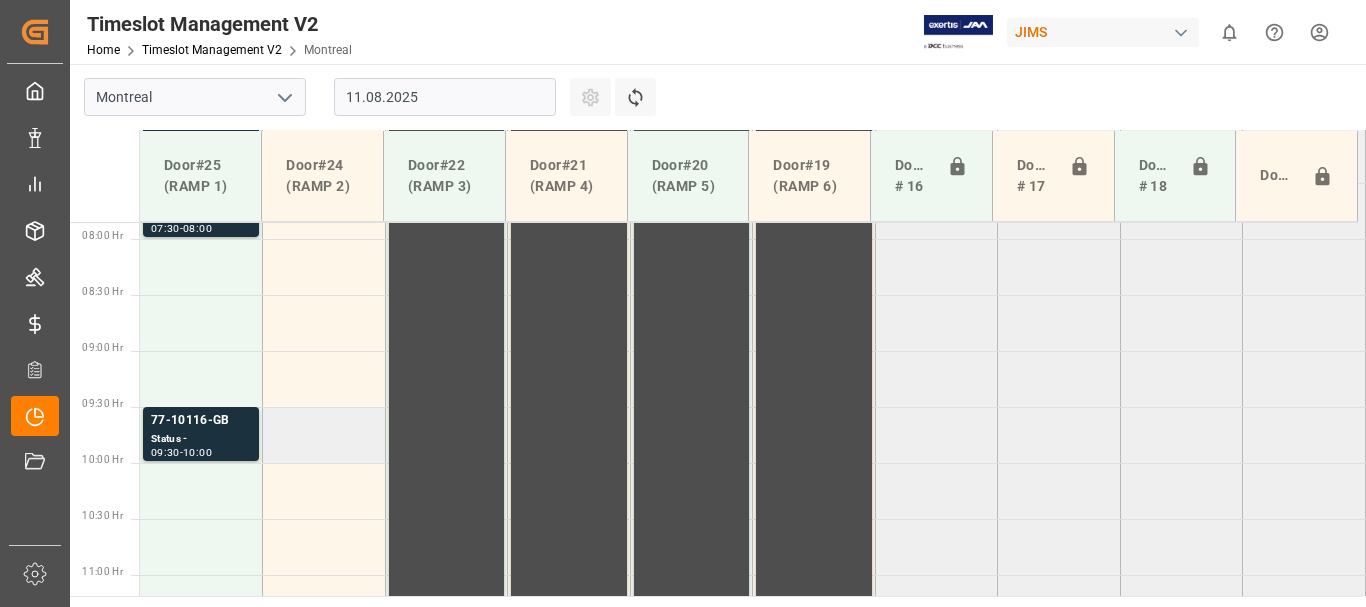 click at bounding box center (324, 435) 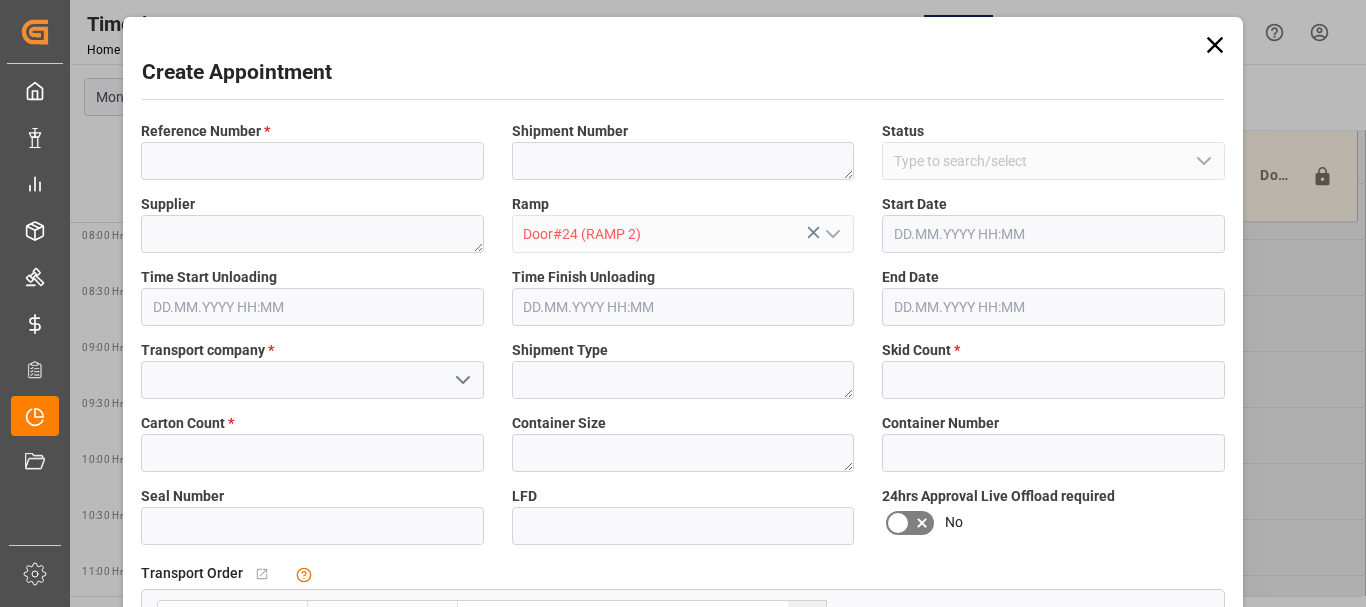 type on "Door#24 (RAMP 2)" 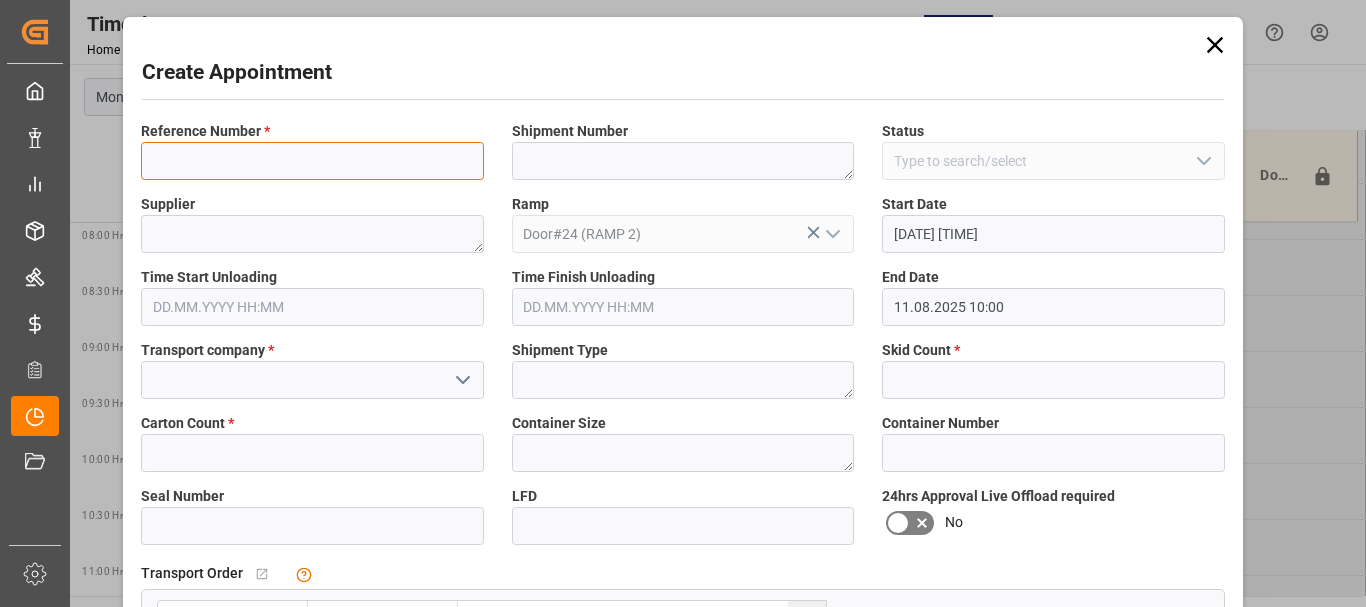 click at bounding box center [312, 161] 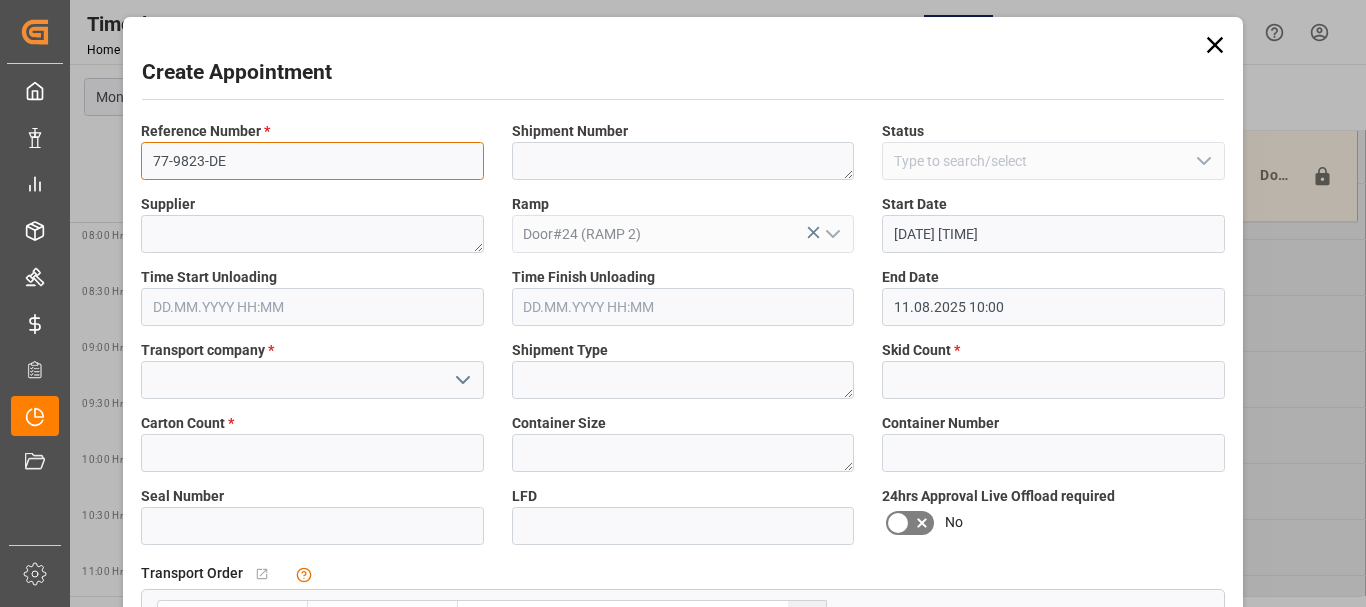 type on "77-9823-DE" 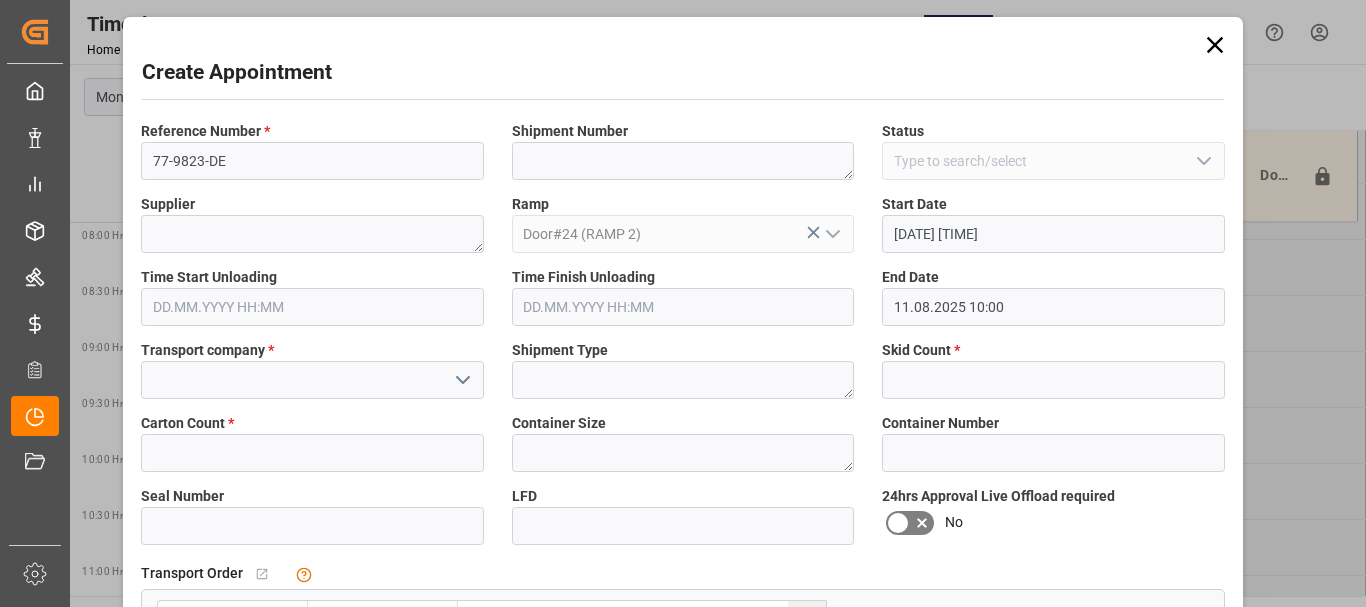 click 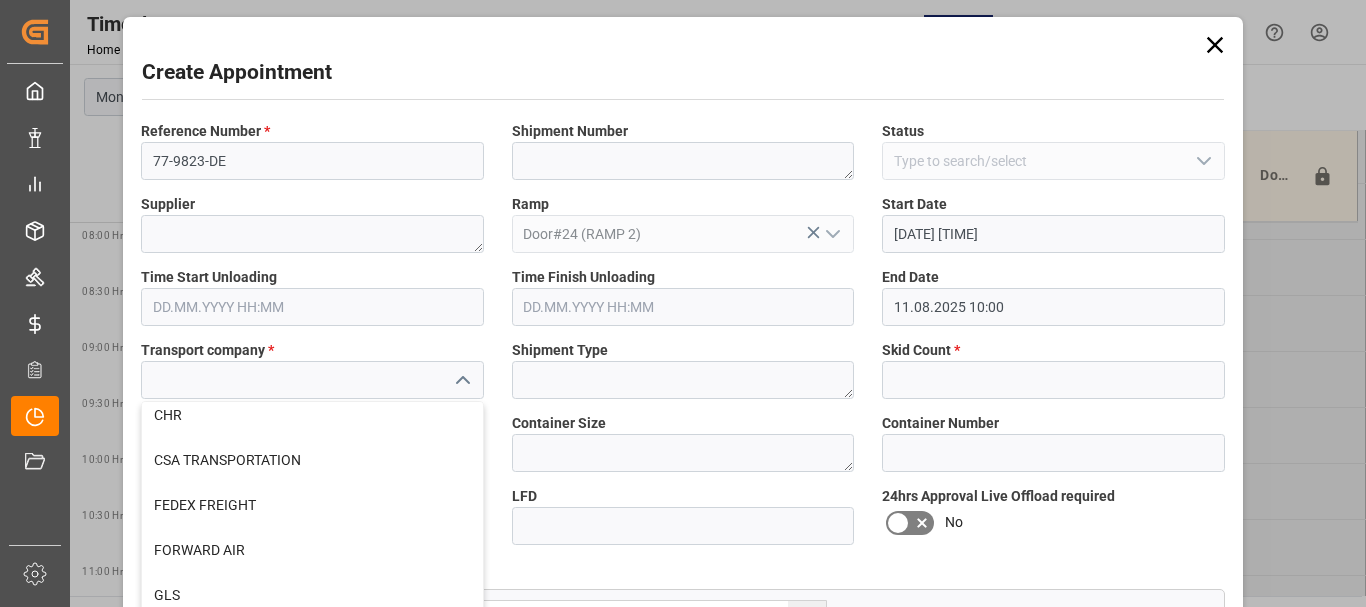 scroll, scrollTop: 300, scrollLeft: 0, axis: vertical 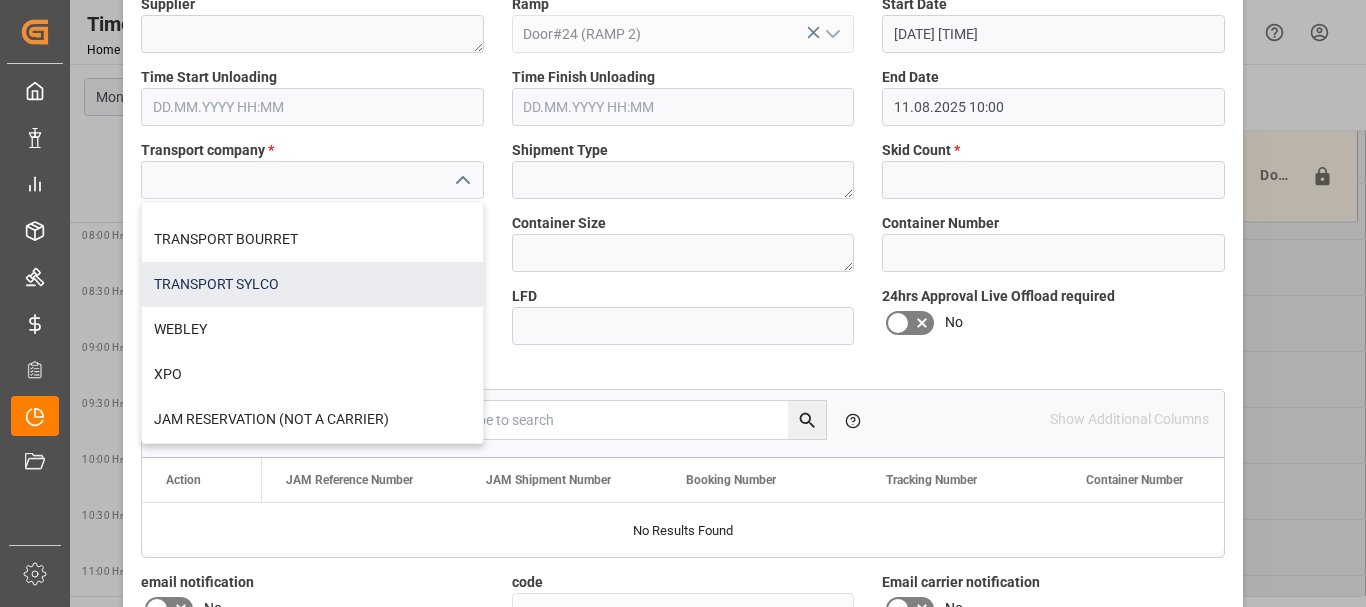 click on "TRANSPORT SYLCO" at bounding box center (312, 284) 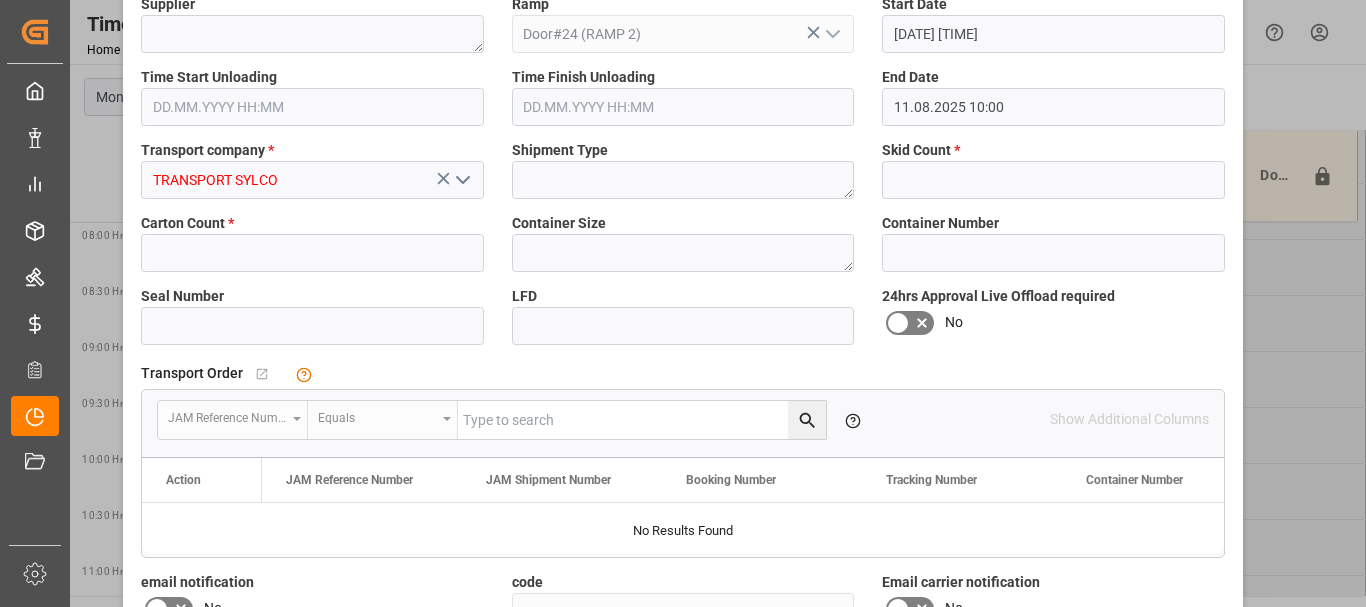 type on "TRANSPORT SYLCO" 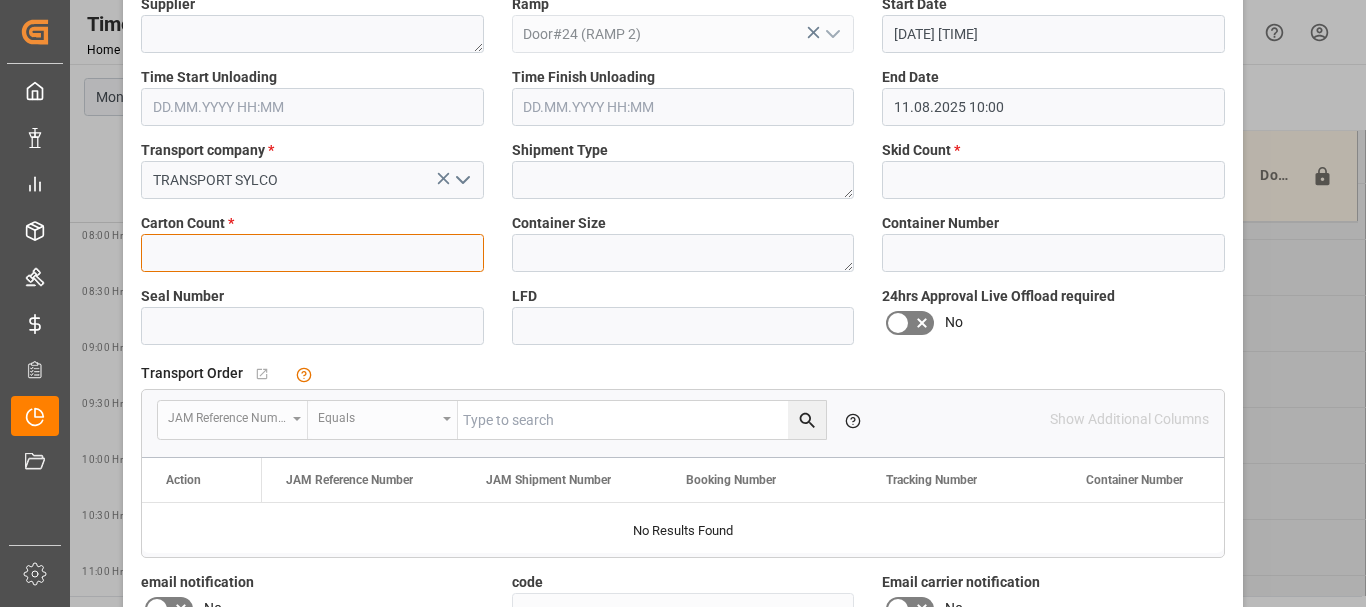 click at bounding box center [312, 253] 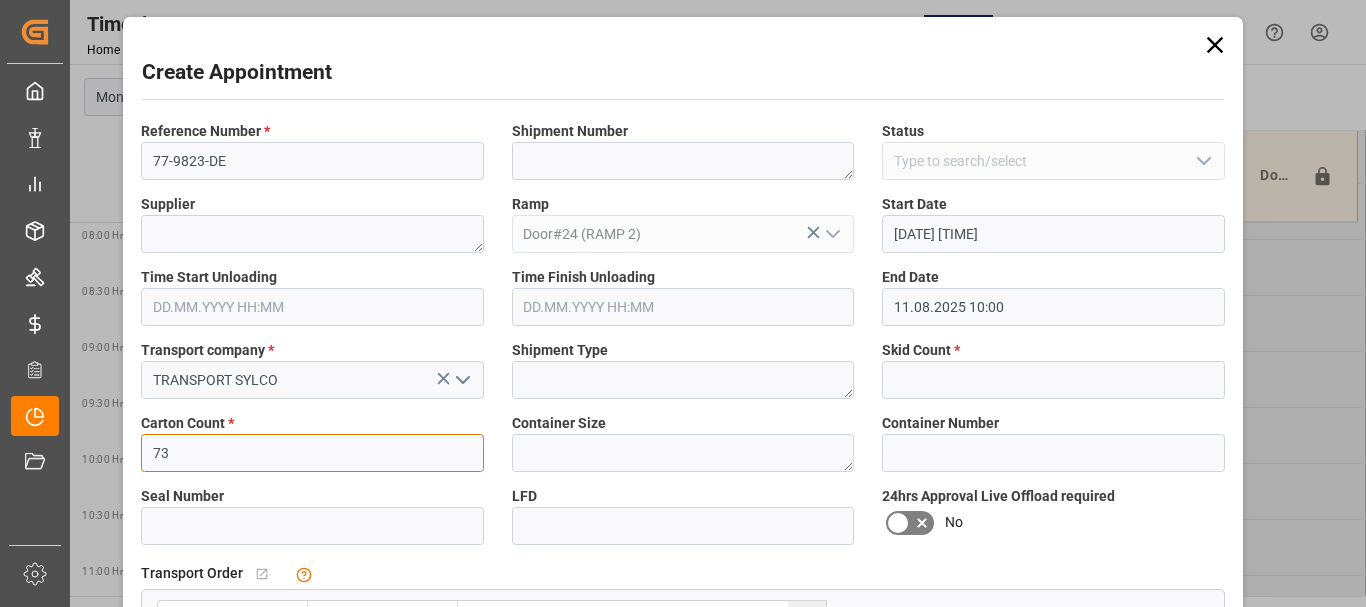scroll, scrollTop: 100, scrollLeft: 0, axis: vertical 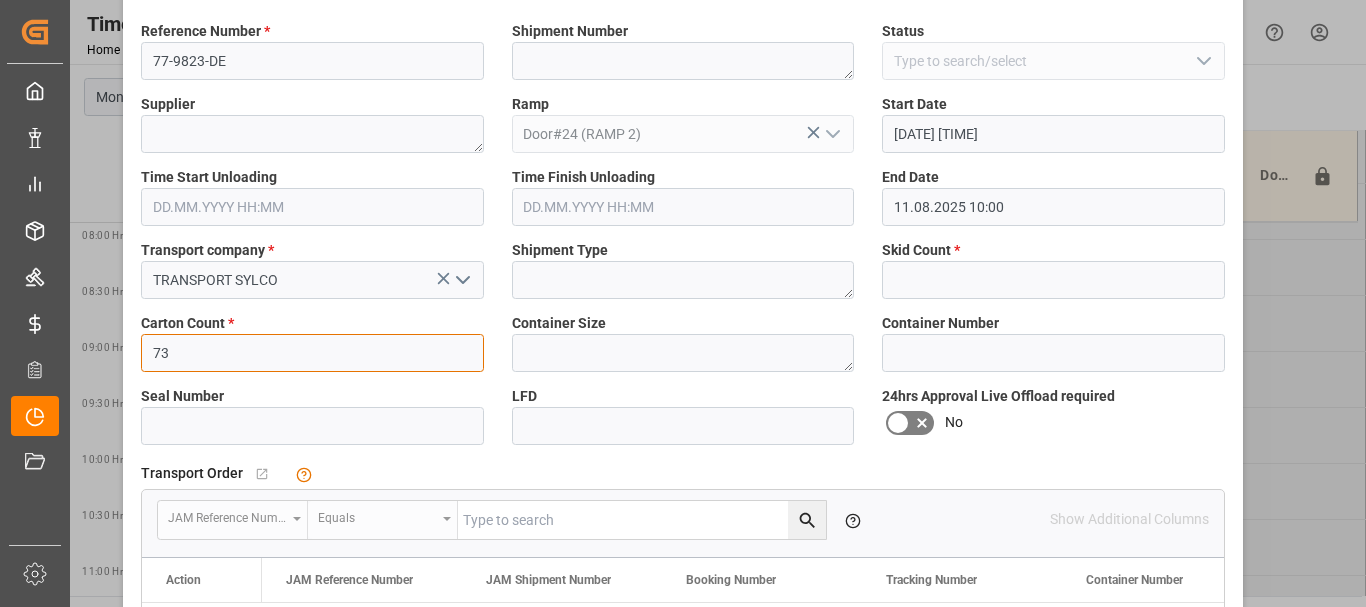 type on "73" 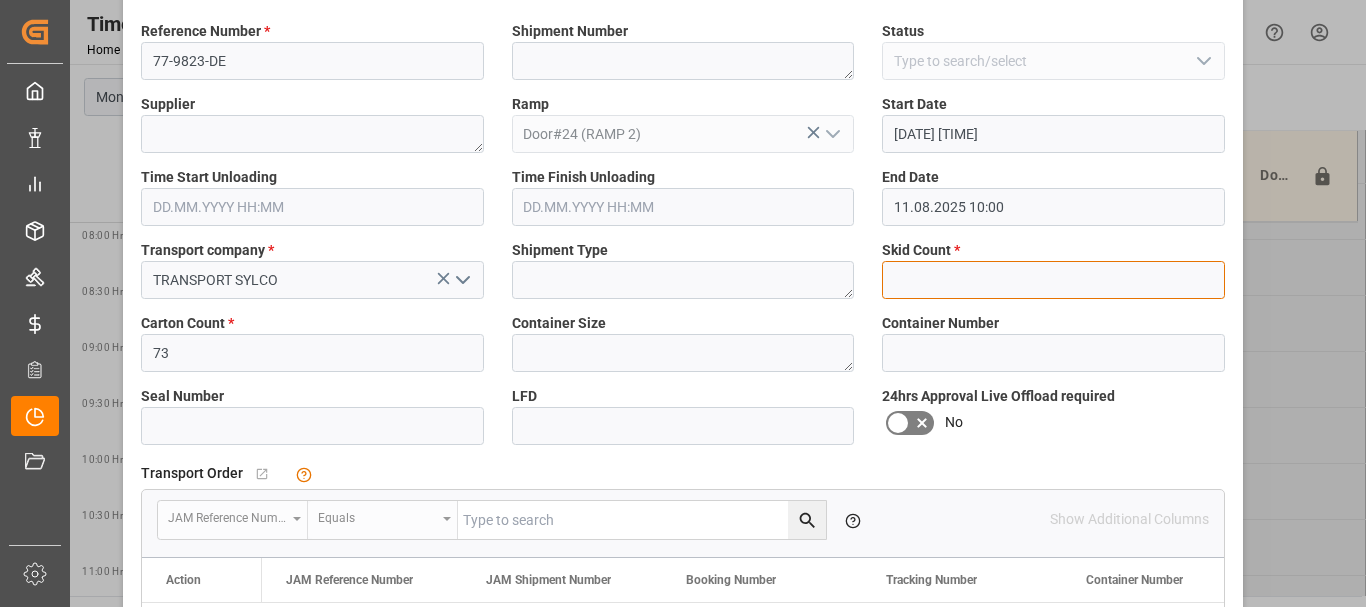 click at bounding box center [1053, 280] 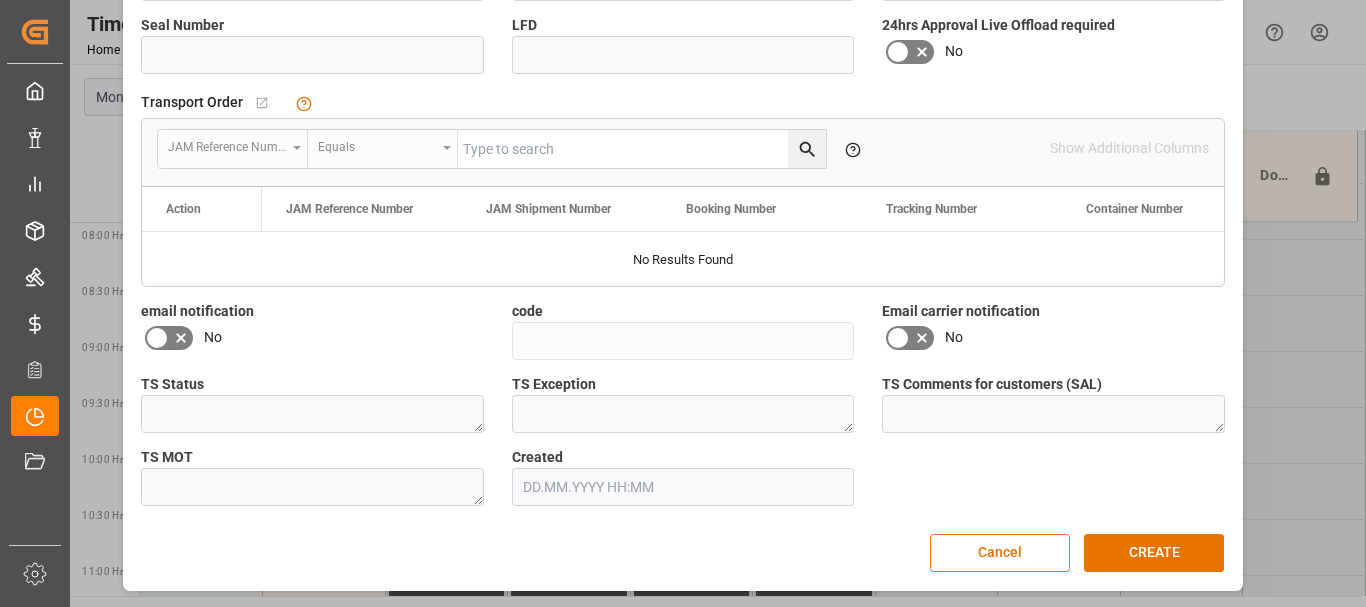 scroll, scrollTop: 472, scrollLeft: 0, axis: vertical 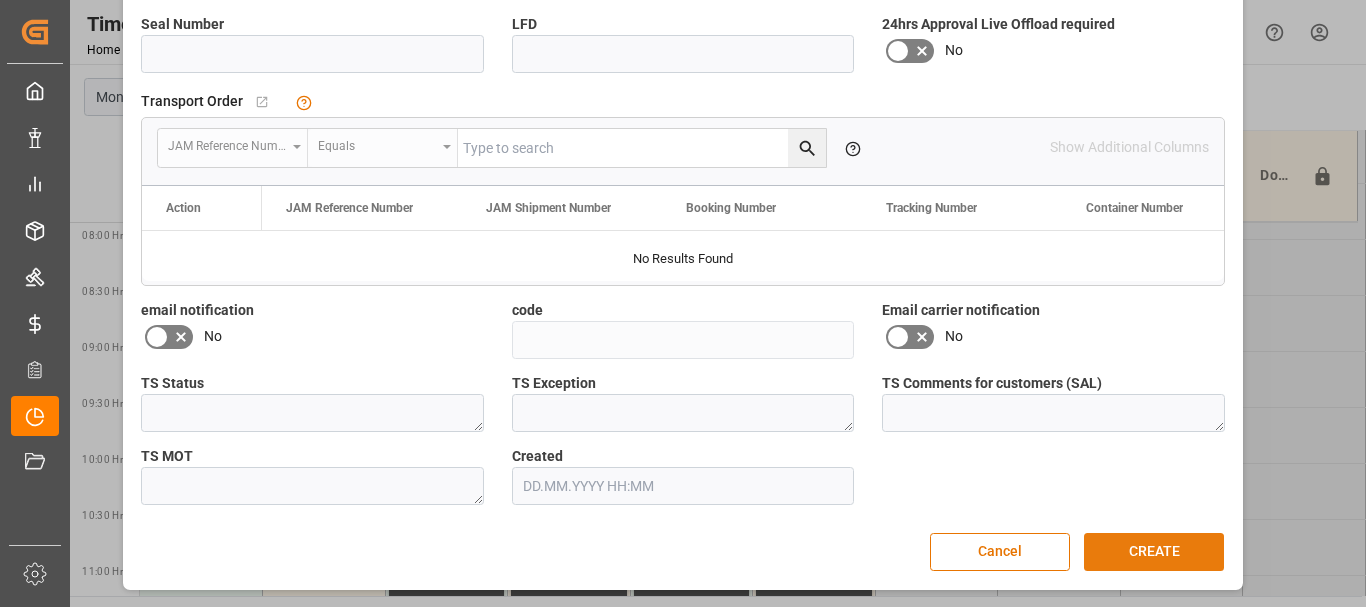 type on "6" 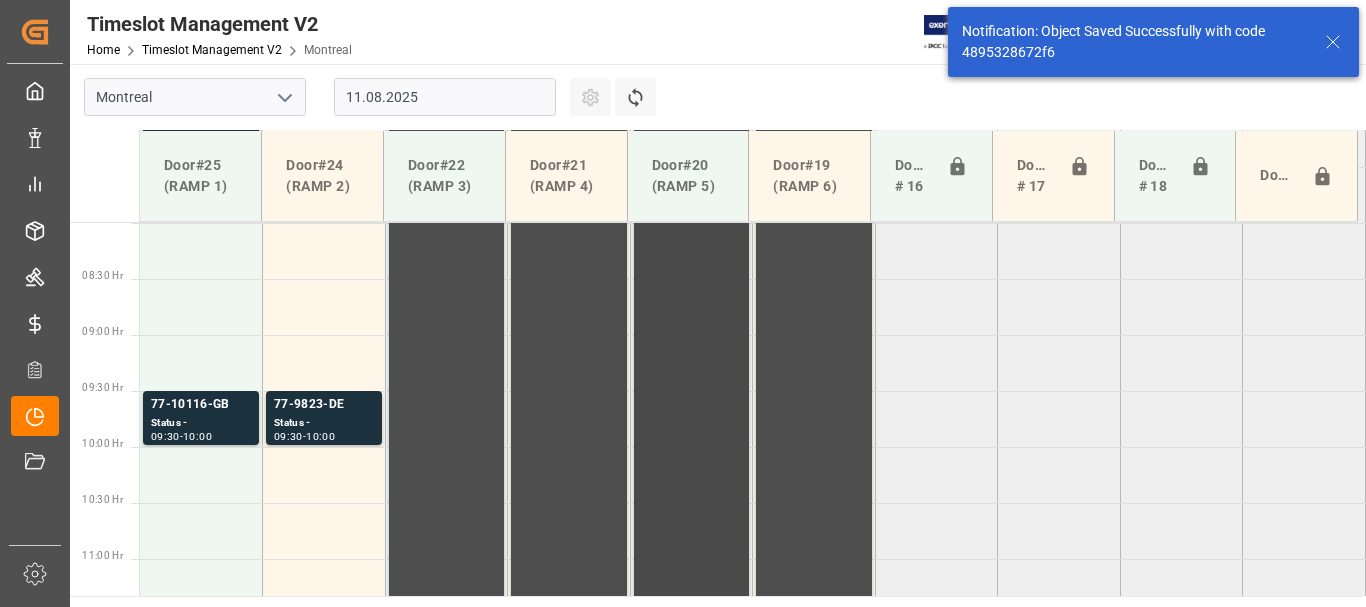 scroll, scrollTop: 904, scrollLeft: 0, axis: vertical 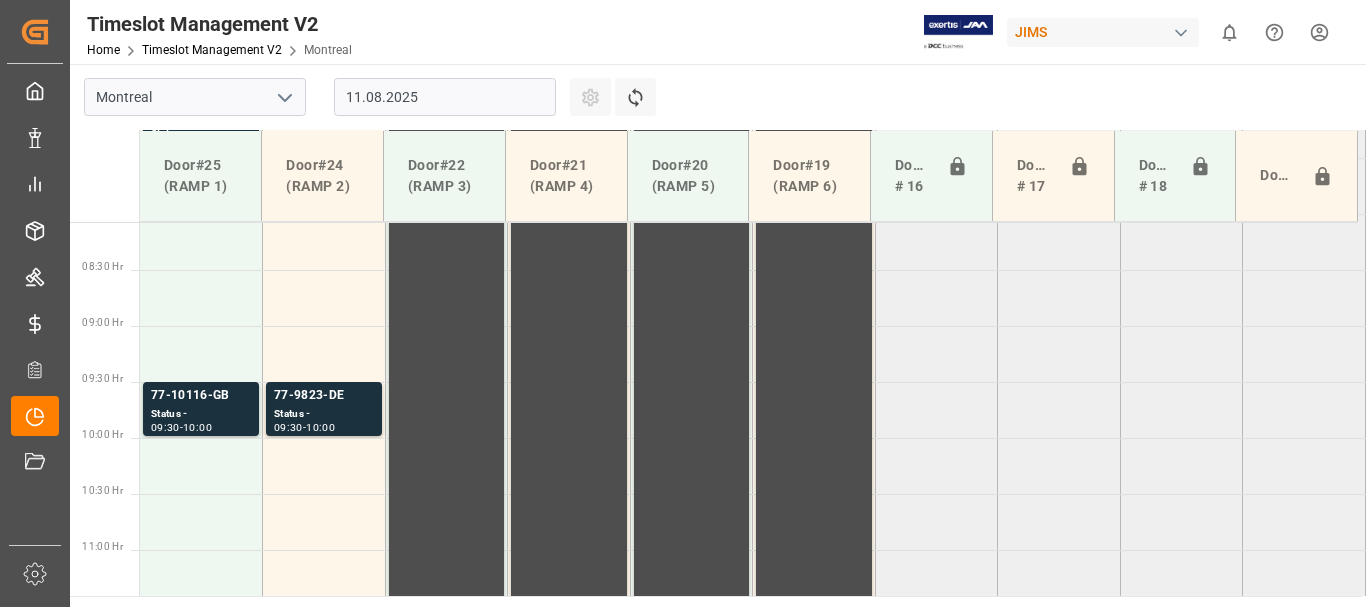click on "Created by potrace 1.15, written by Peter Selinger 2001-2017 Created by potrace 1.15, written by Peter Selinger 2001-2017 My Cockpit My Cockpit Data Management Data Management My Reports My Reports Order Management Order Management Master Data Master Data Rates Management Rates Management Logward Add-ons Logward Add-ons Timeslot Management V2 Timeslot Management V2 Document Management Document Management Sidebar Settings Back to main menu Timeslot Management V2 Home Timeslot Management V2 [CITY] JIMS 0 Notifications Only show unread All Watching Mark all categories read No notifications [CITY] 11.08.2025 Settings Refresh Time Slots Door#25 (RAMP 1) Door#24 (RAMP 2) Door#22 (RAMP 3) Door#21 (RAMP 4) Door#20 (RAMP 5) Door#19 (RAMP 6) Doors # 16 Doors # 17 Doors # 18 Door#23 00:30 Hr 01:00 Hr 01:30 Hr 02:00 Hr 02:30 Hr 03:00 Hr 03:30 Hr 04:00 Hr 04:30 Hr 05:00 Hr 05:30 Hr 06:00 Hr 06:30 Hr 07:00 Hr 07:30 Hr 08:00 Hr 08:30 Hr 09:00 Hr 09:30 Hr 10:00 Hr 10:30 Hr 11:00 Hr 11:30 Hr 12:00 Hr 12:30 Hr 13:00 Hr ©" at bounding box center [683, 303] 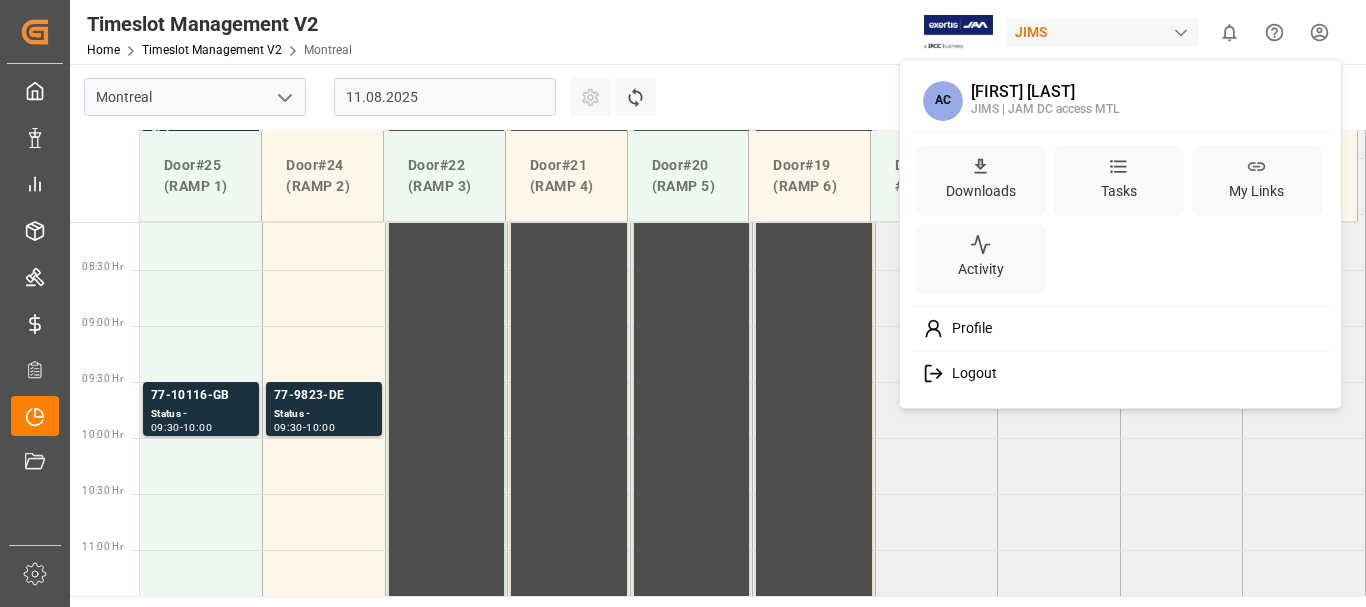 click on "Logout" at bounding box center (970, 374) 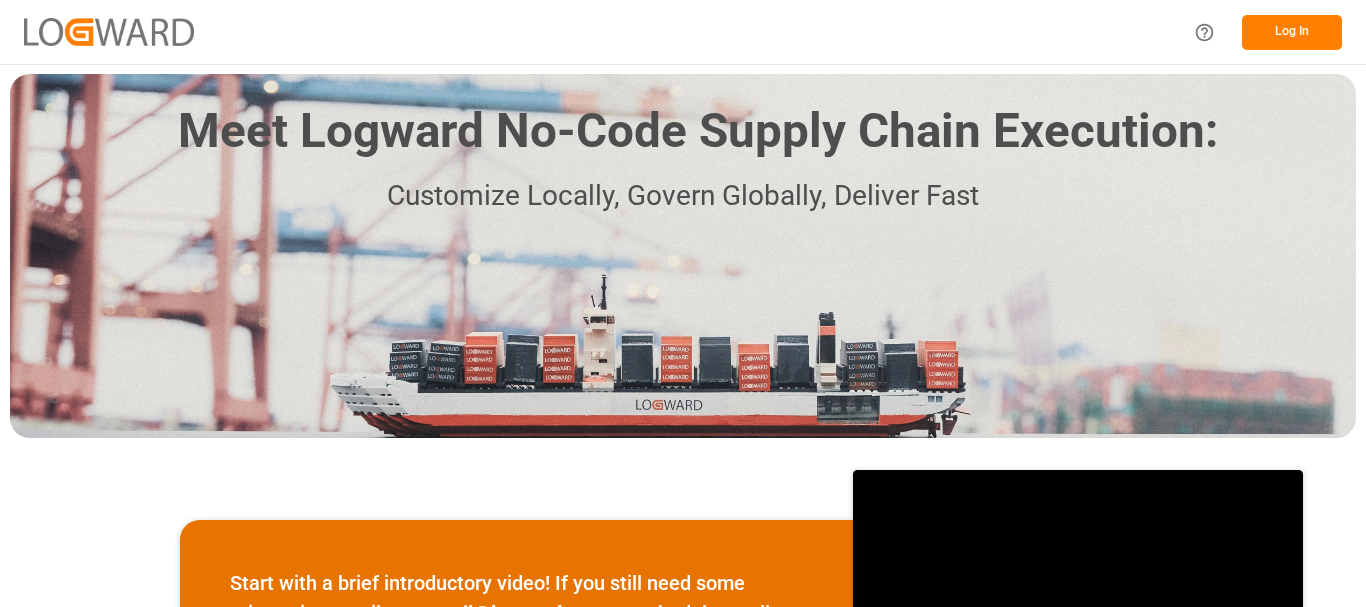 scroll, scrollTop: 0, scrollLeft: 0, axis: both 